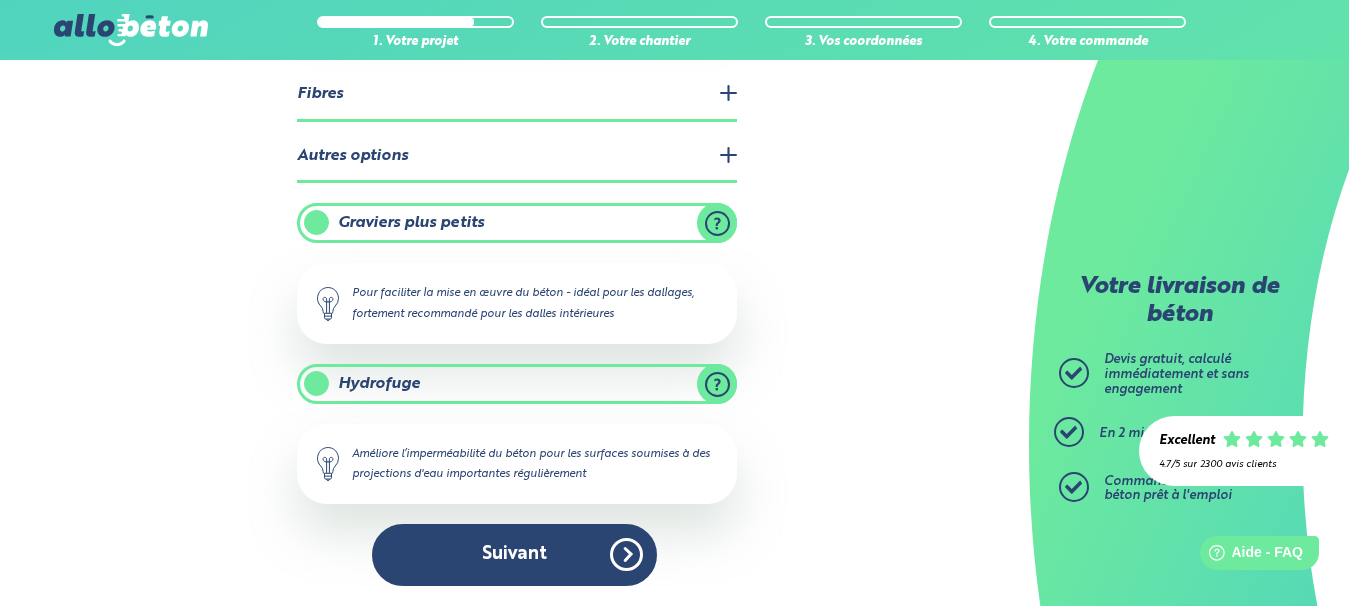 scroll, scrollTop: 0, scrollLeft: 0, axis: both 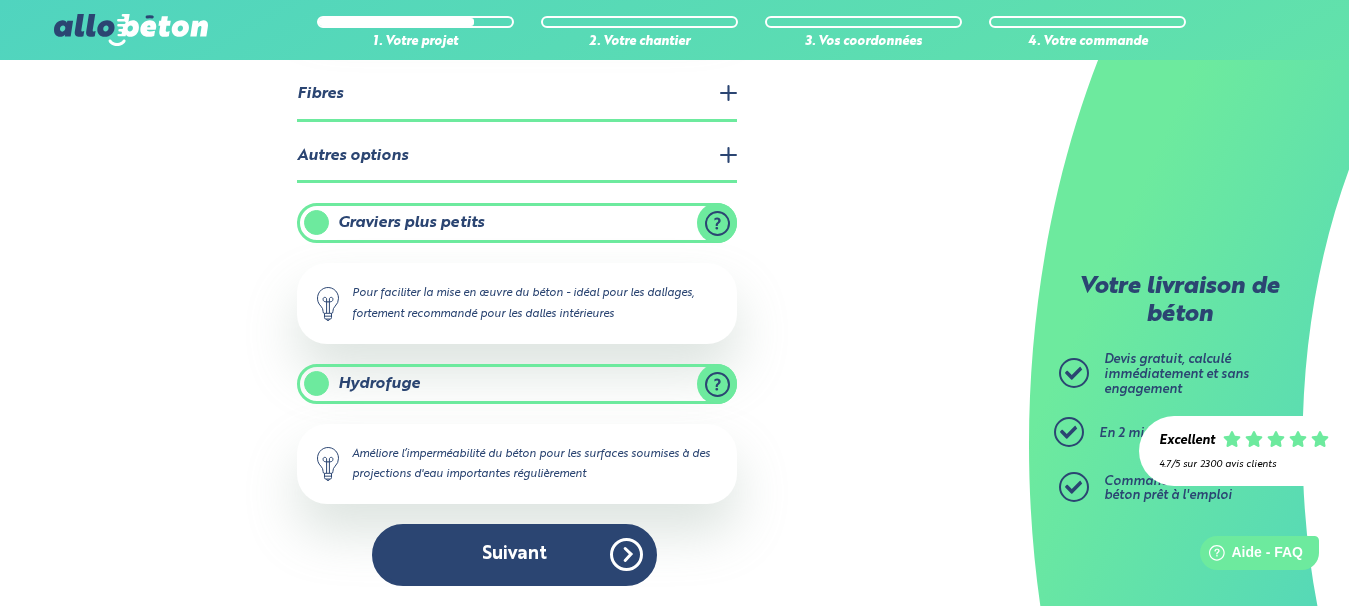 drag, startPoint x: 612, startPoint y: 551, endPoint x: 622, endPoint y: 545, distance: 11.661903 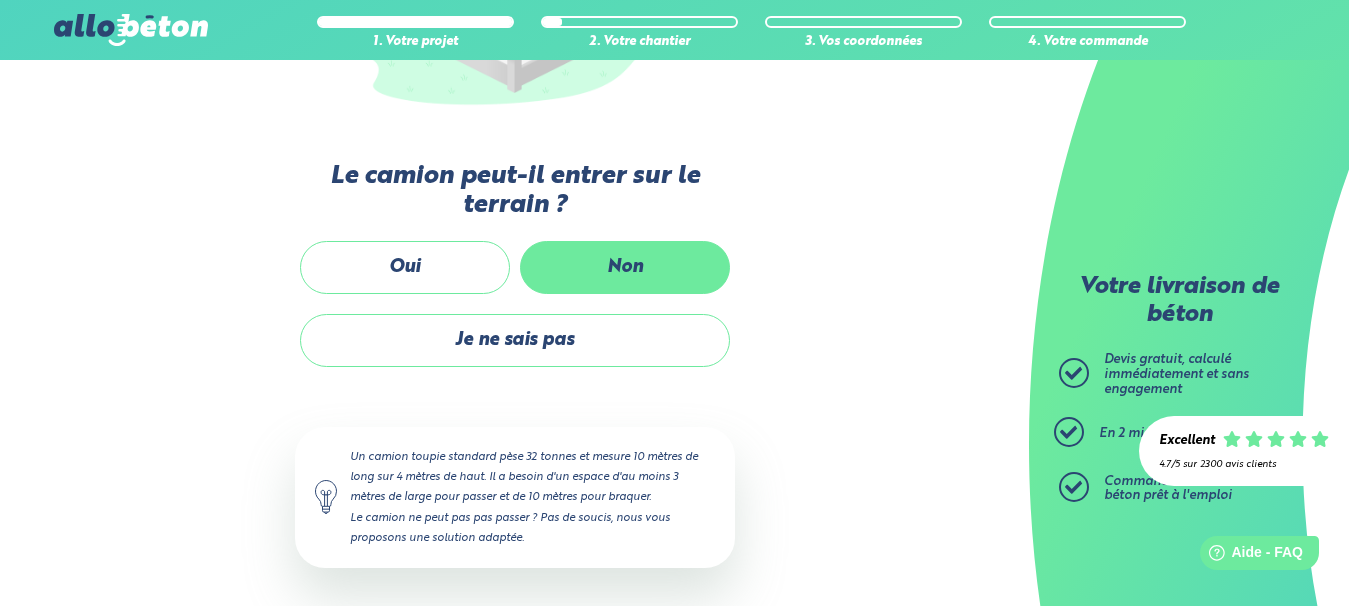 click on "Non" at bounding box center [625, 267] 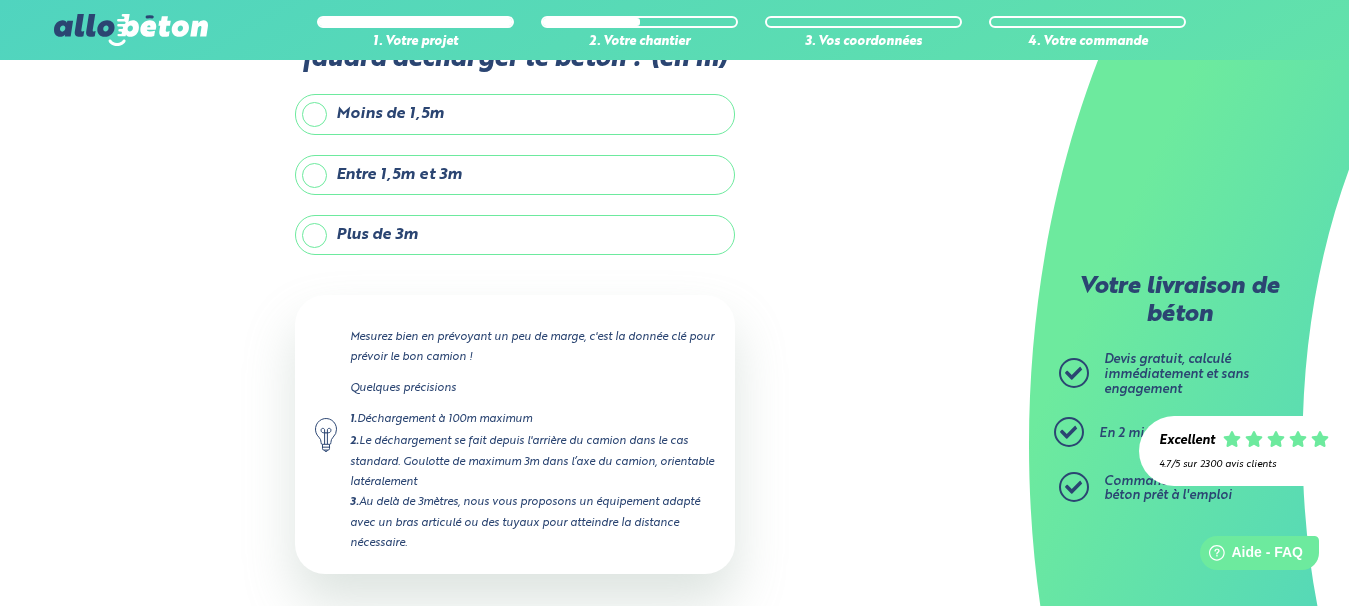 scroll, scrollTop: 8, scrollLeft: 0, axis: vertical 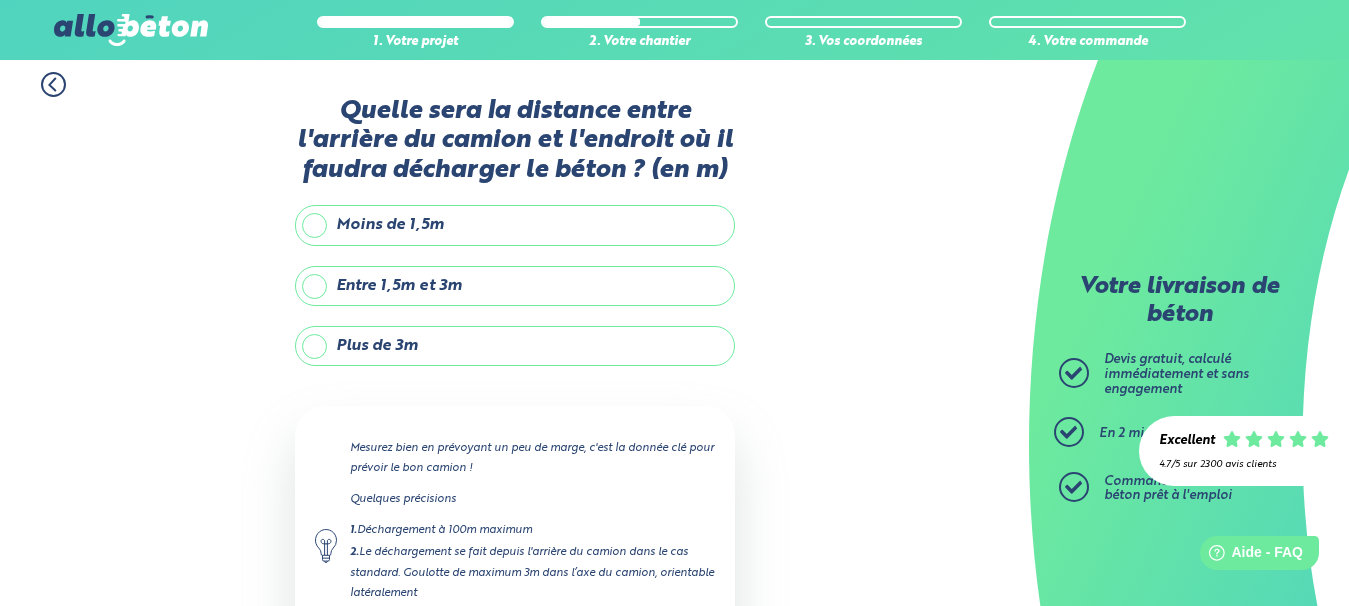 click on "Plus de 3m" at bounding box center [515, 346] 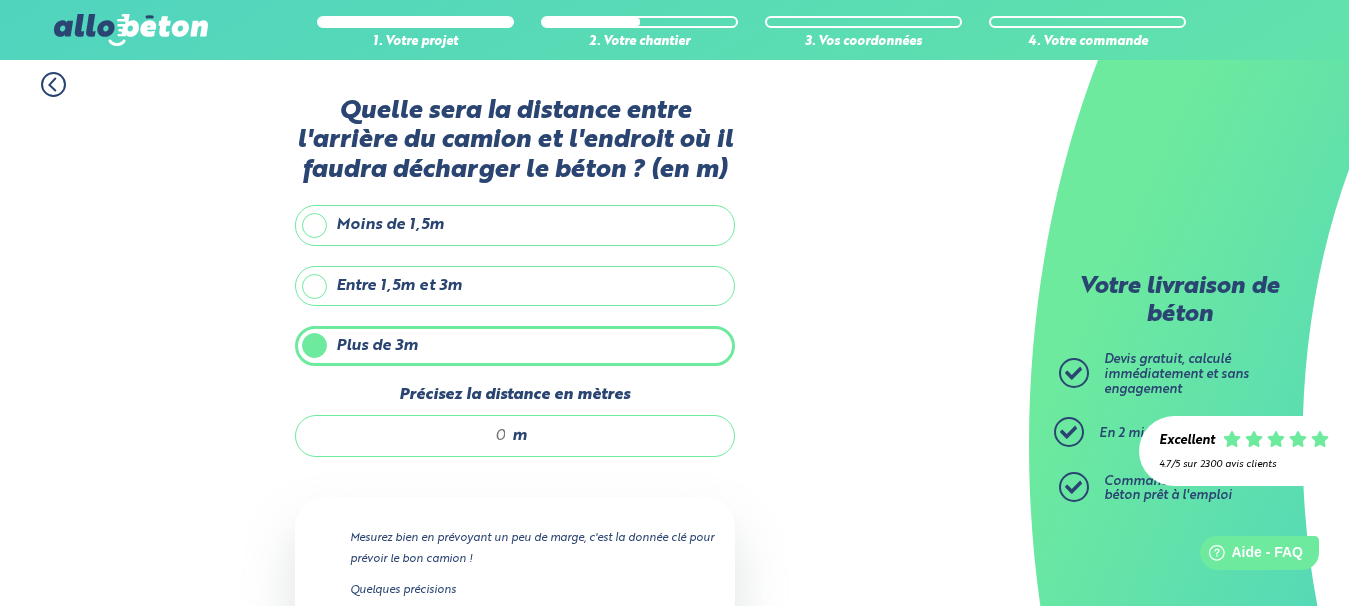 scroll, scrollTop: 208, scrollLeft: 0, axis: vertical 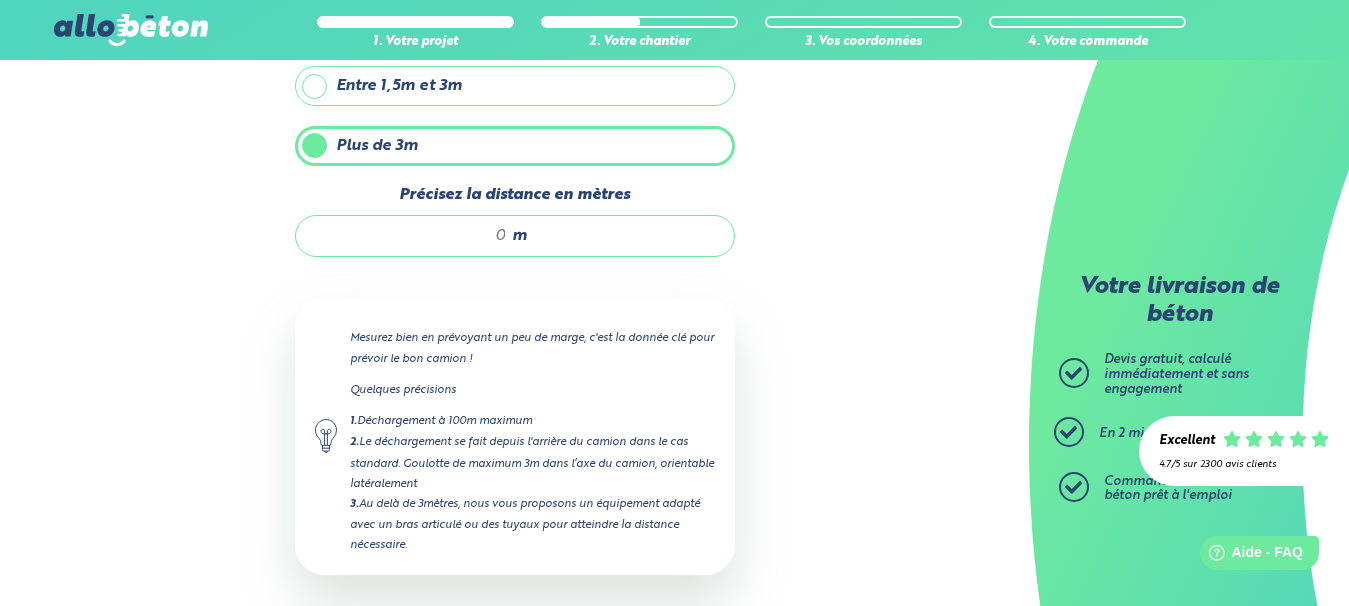 click on "Précisez la distance en mètres" at bounding box center (411, 236) 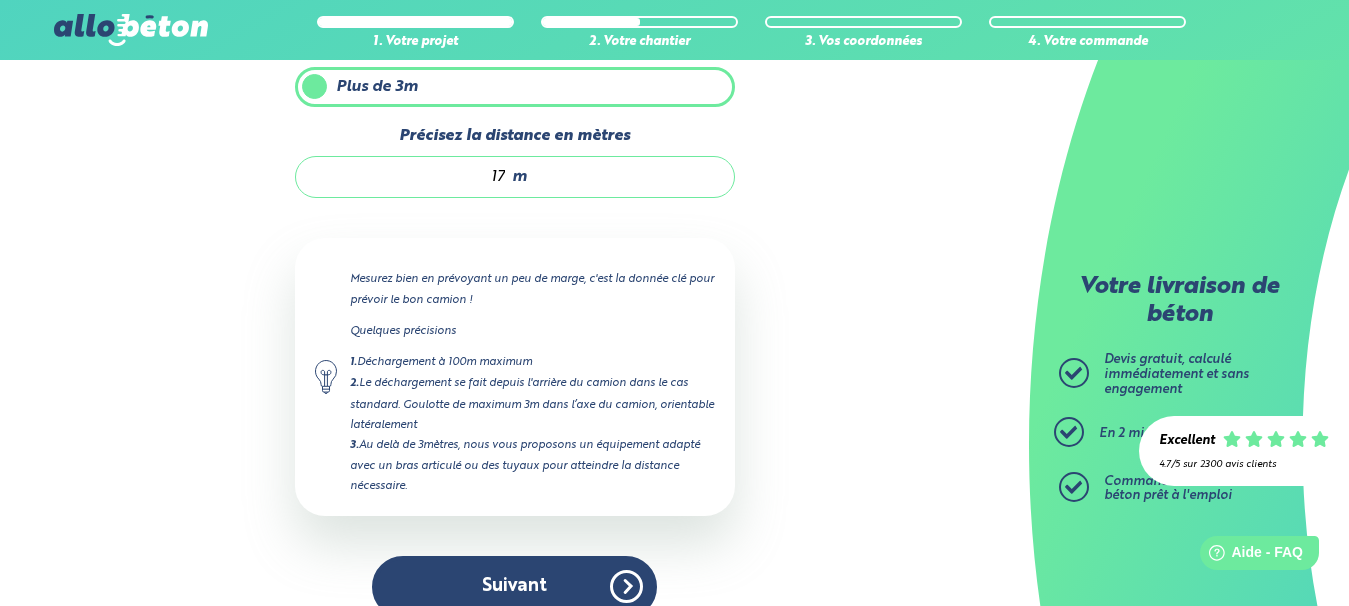 scroll, scrollTop: 299, scrollLeft: 0, axis: vertical 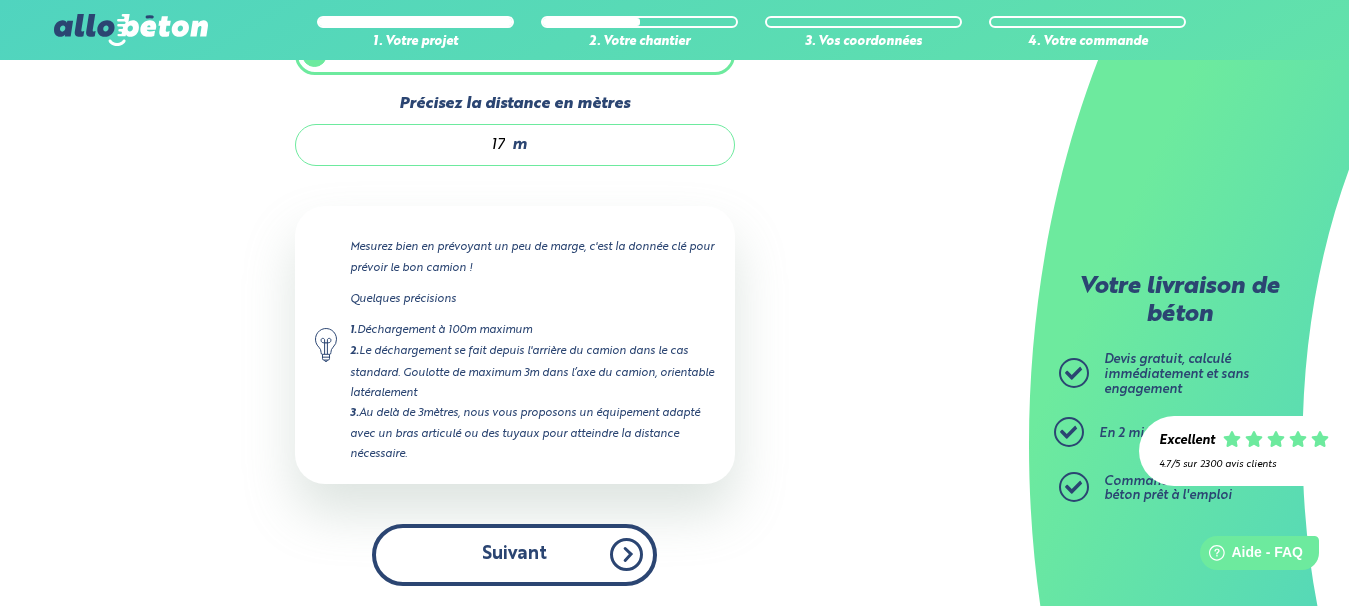 type on "17" 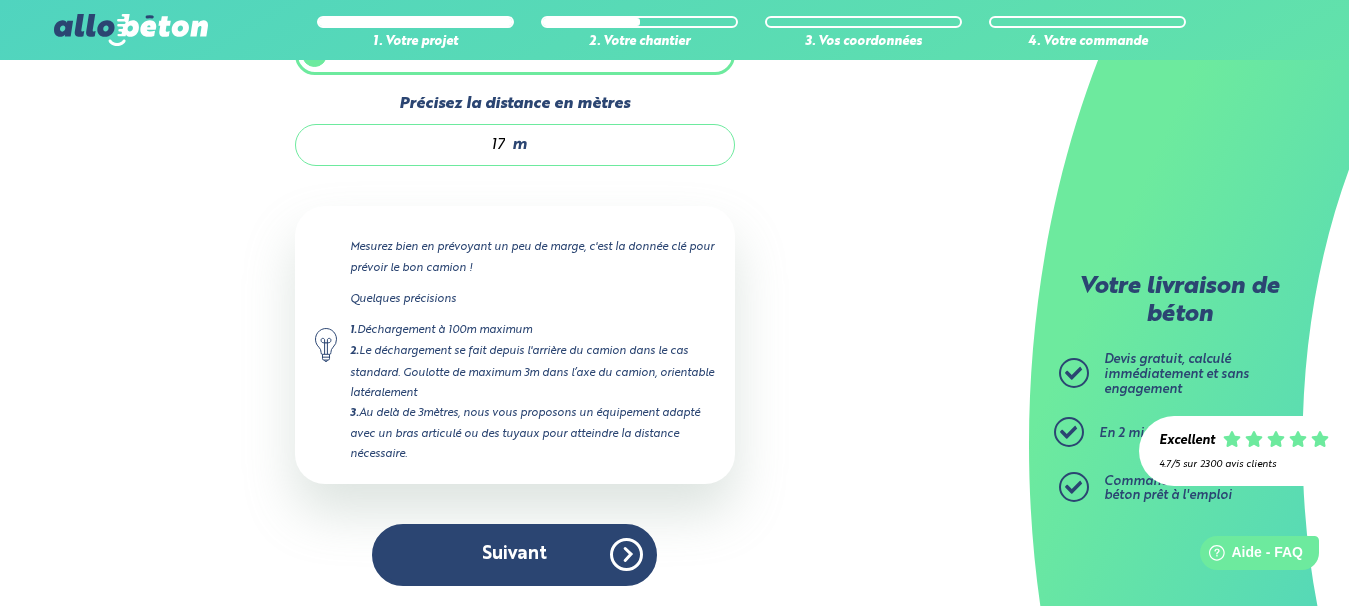 drag, startPoint x: 520, startPoint y: 546, endPoint x: 561, endPoint y: 523, distance: 47.010635 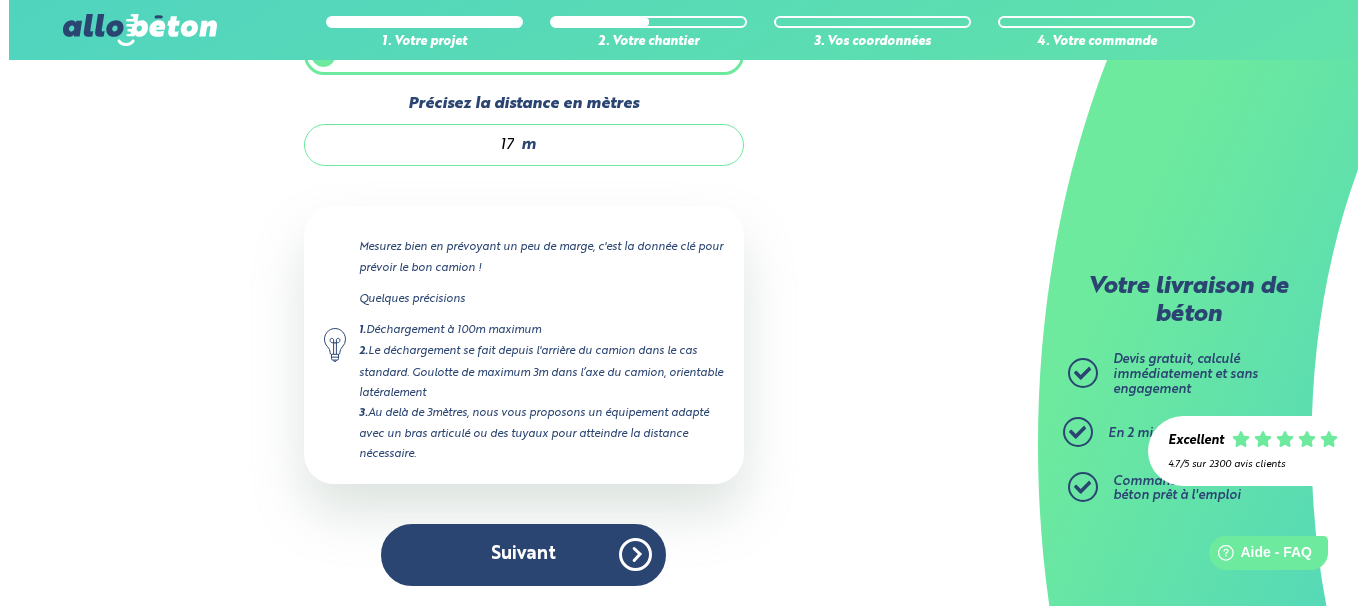 scroll, scrollTop: 0, scrollLeft: 0, axis: both 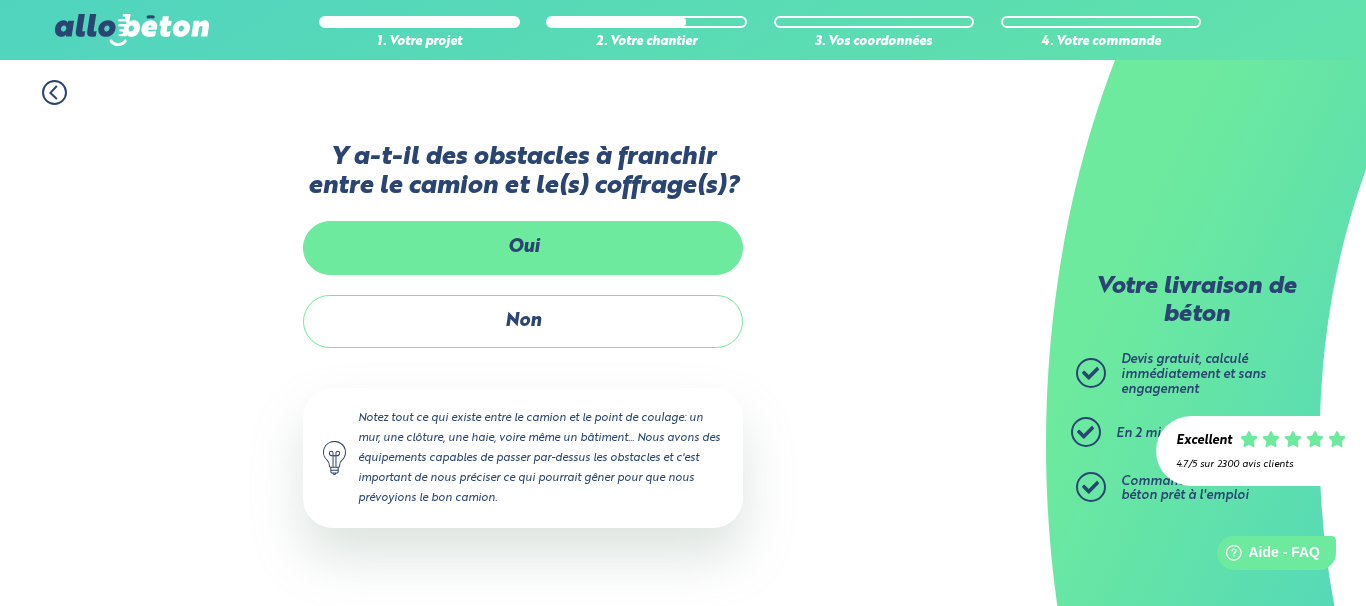click on "Oui" at bounding box center [523, 247] 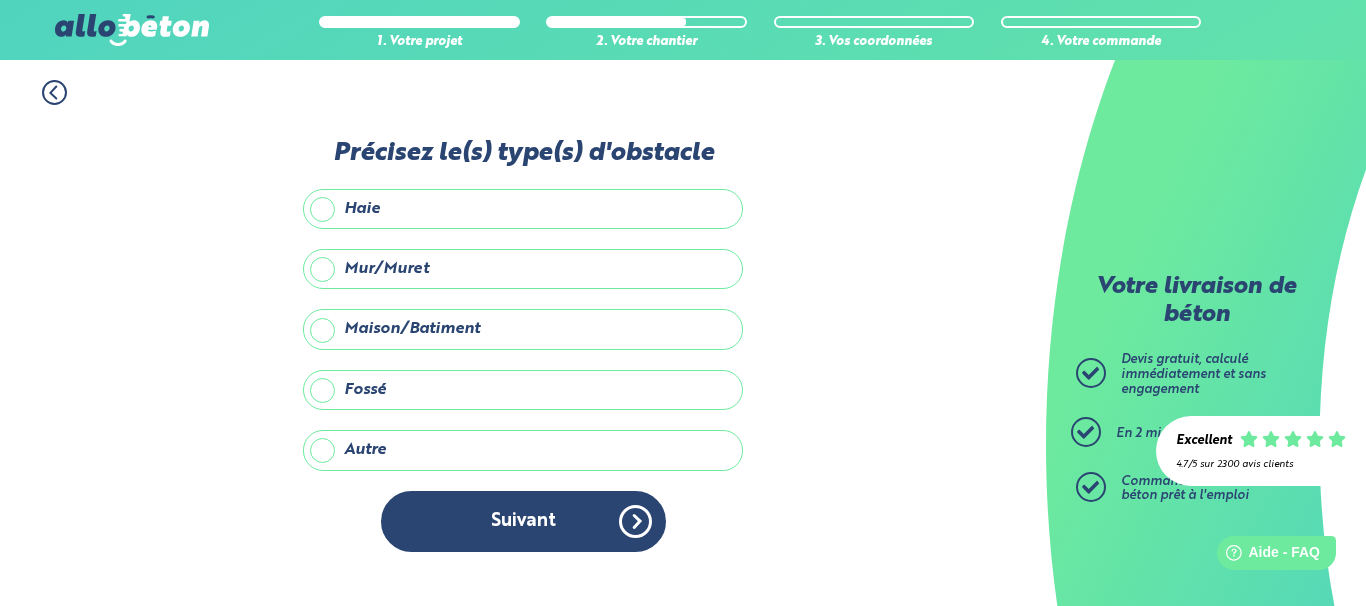 click on "Maison/Batiment" at bounding box center (523, 329) 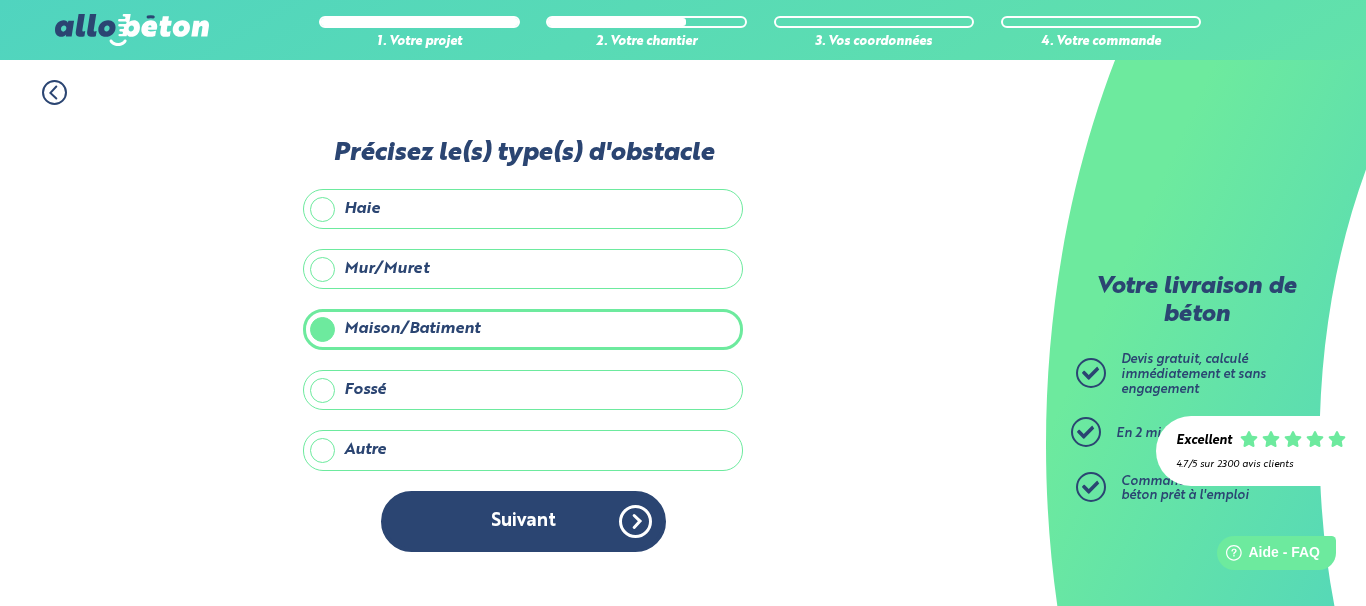 drag, startPoint x: 557, startPoint y: 498, endPoint x: 597, endPoint y: 491, distance: 40.60788 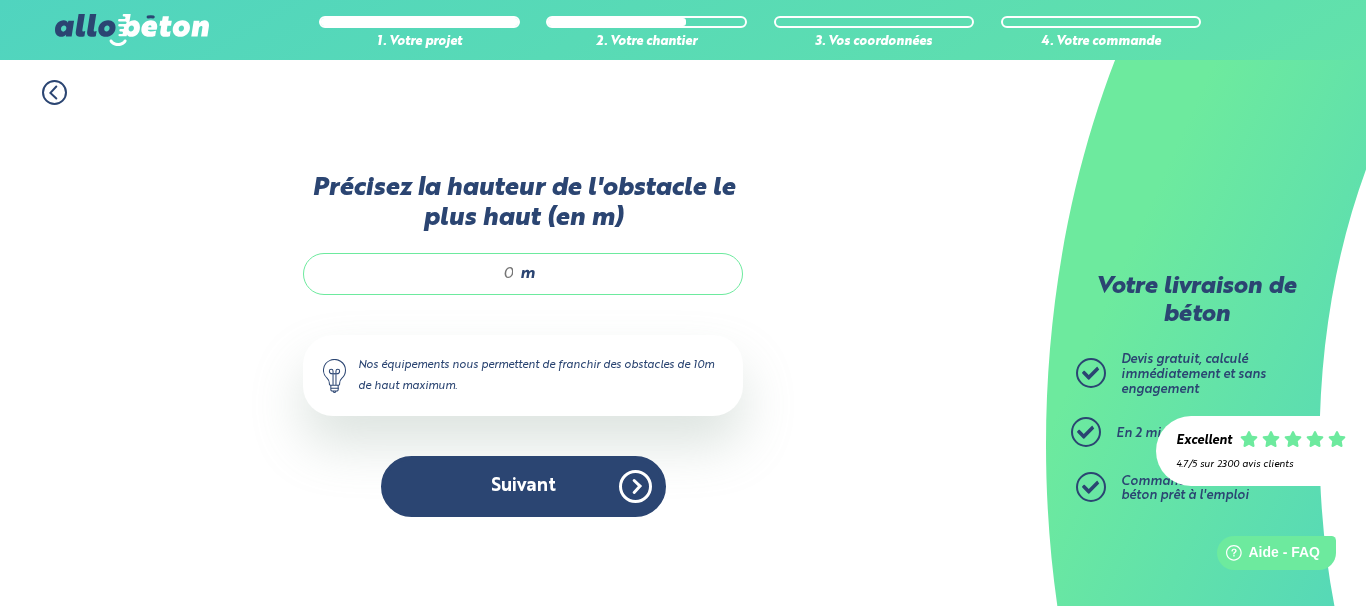 drag, startPoint x: 514, startPoint y: 278, endPoint x: 472, endPoint y: 301, distance: 47.88528 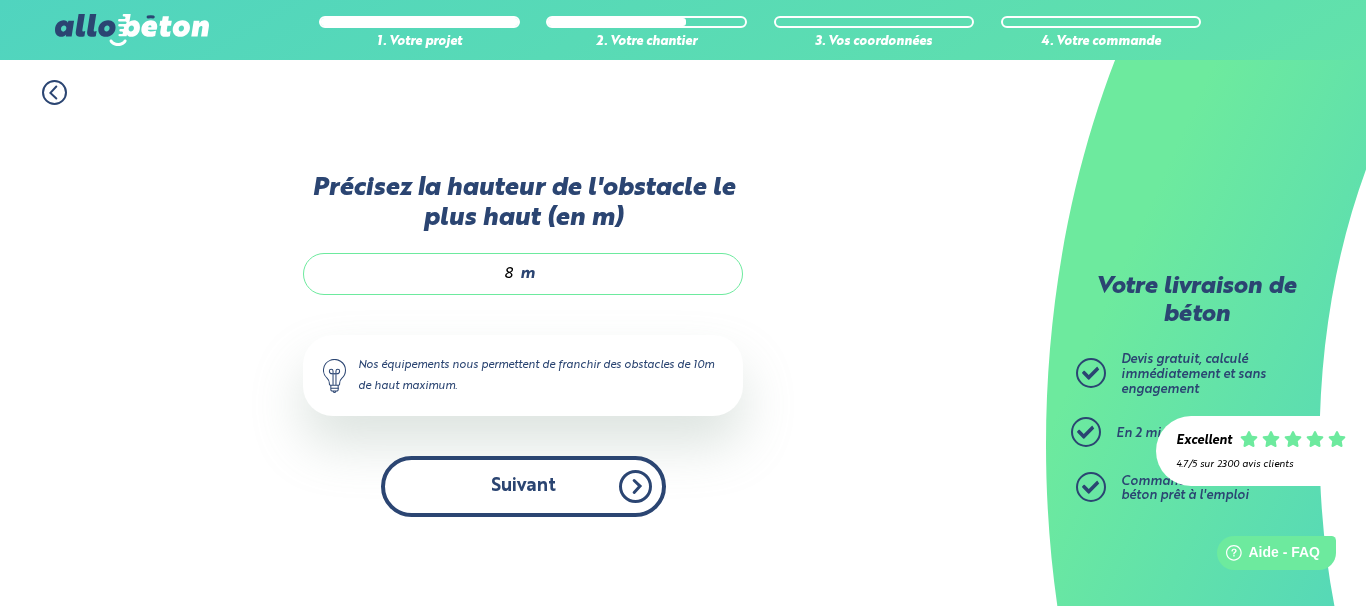 type on "8" 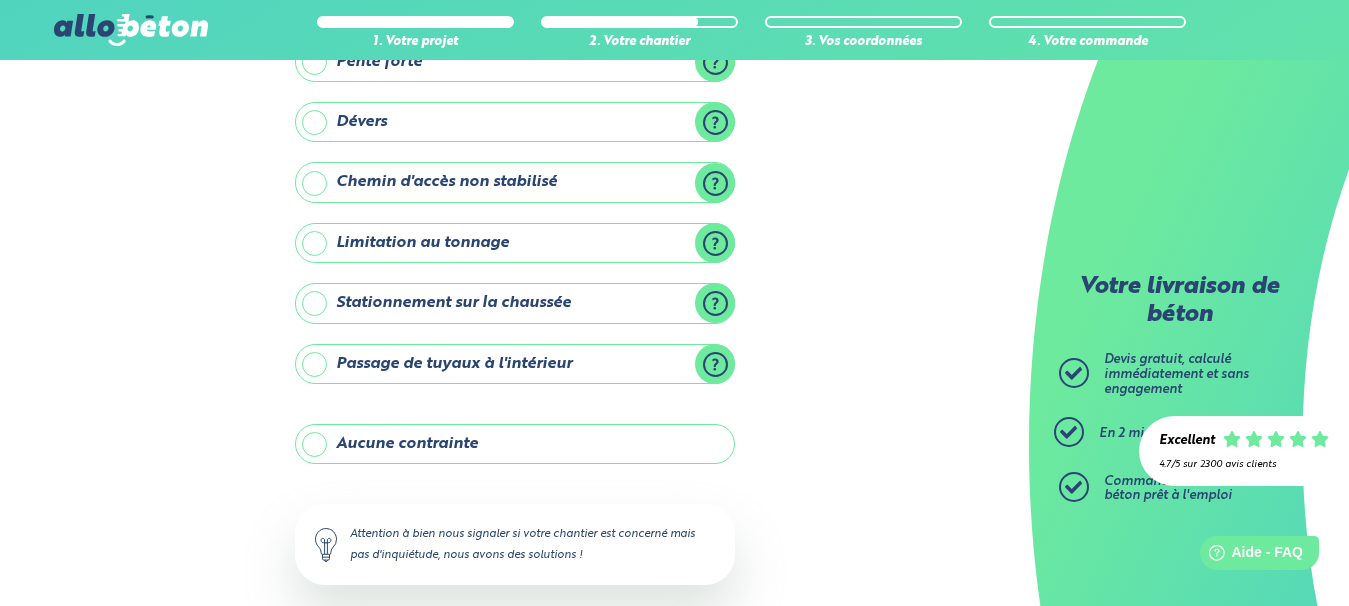 scroll, scrollTop: 321, scrollLeft: 0, axis: vertical 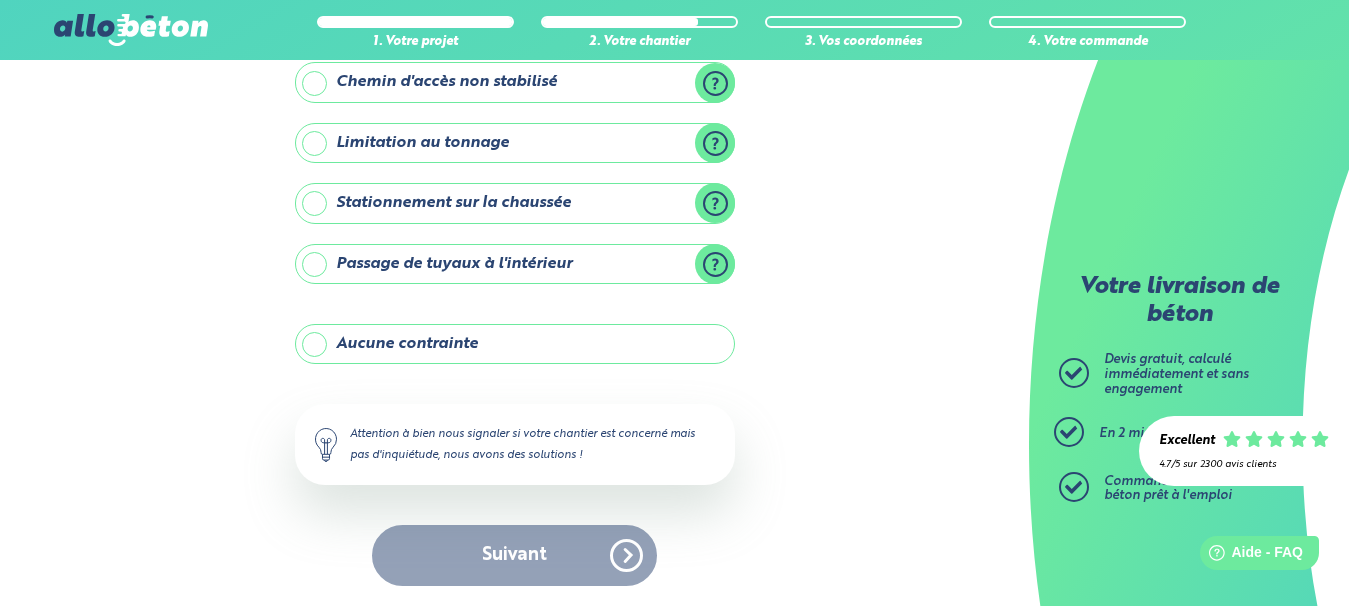 click on "Aucune contrainte" at bounding box center [515, 344] 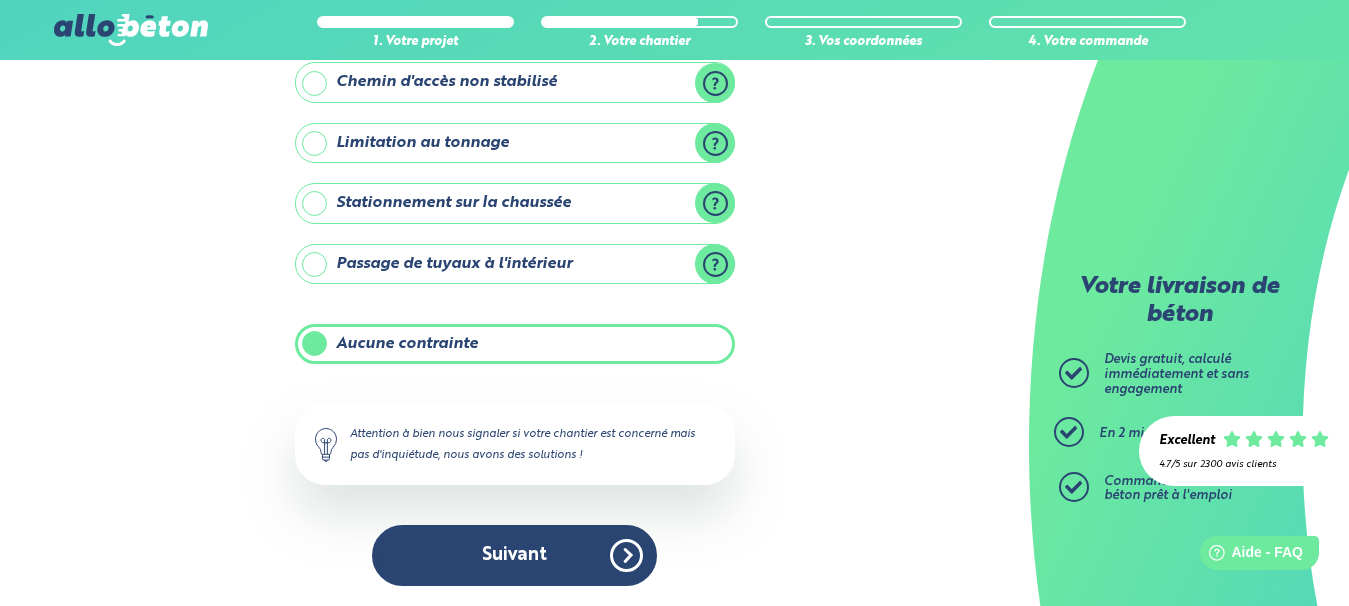 click on "Suivant" at bounding box center (514, 555) 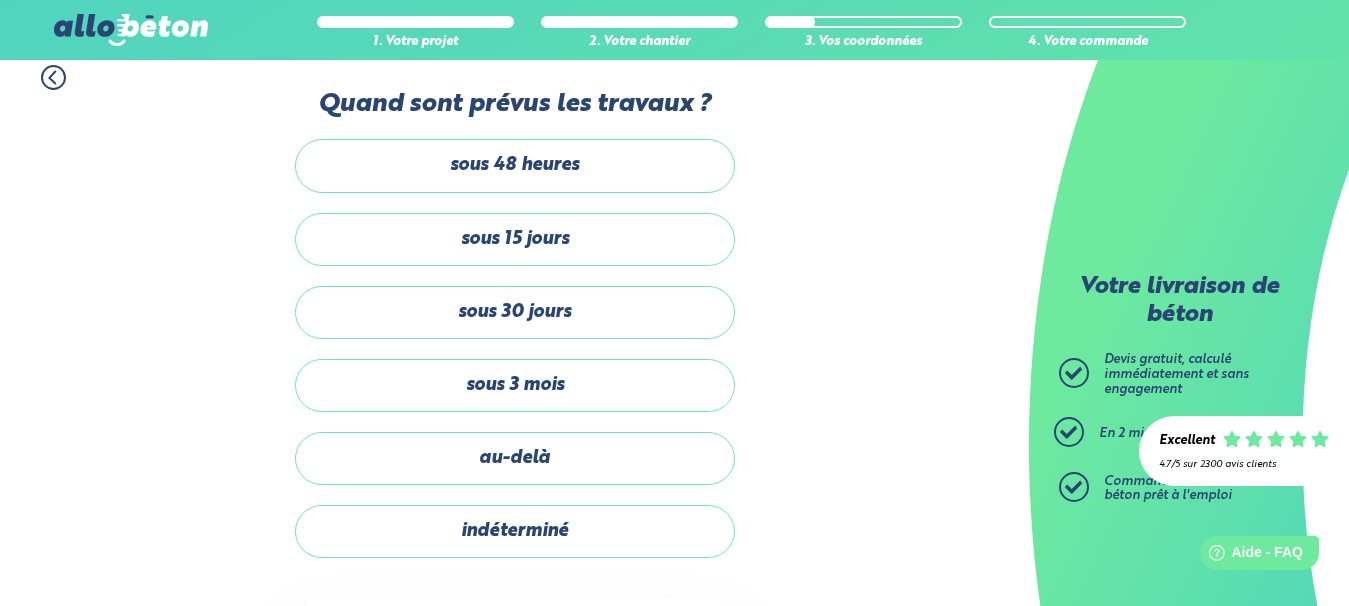 scroll, scrollTop: 0, scrollLeft: 0, axis: both 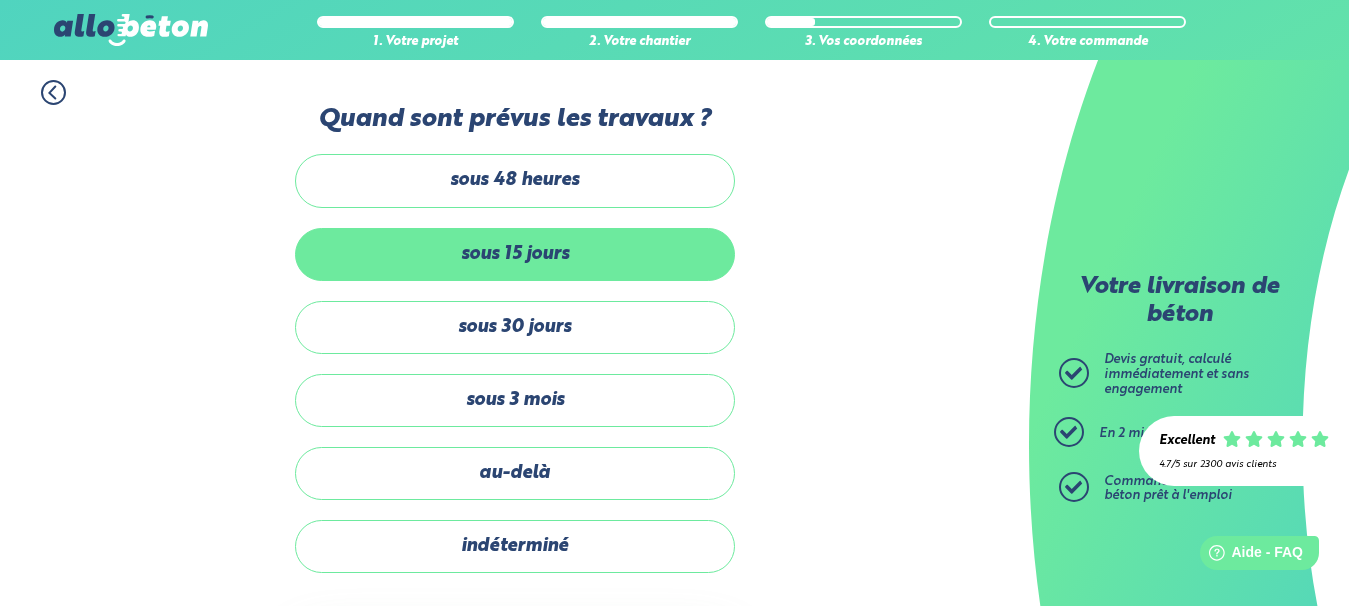 click on "sous 15 jours" at bounding box center (515, 254) 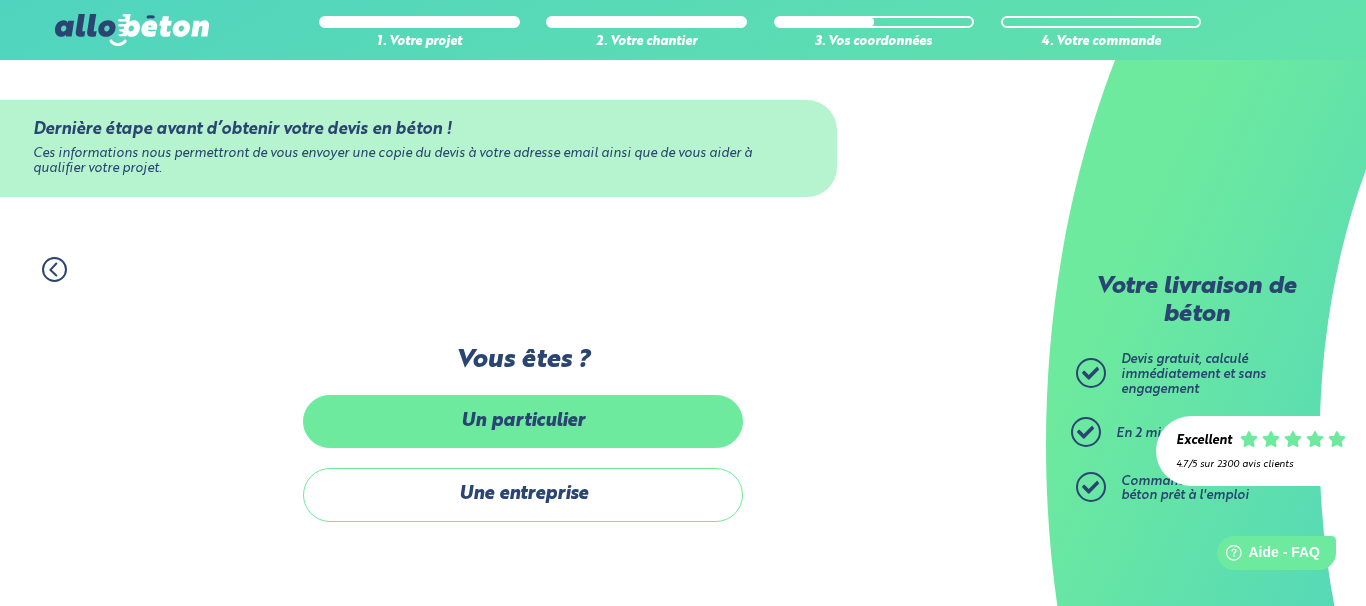drag, startPoint x: 468, startPoint y: 420, endPoint x: 520, endPoint y: 409, distance: 53.15073 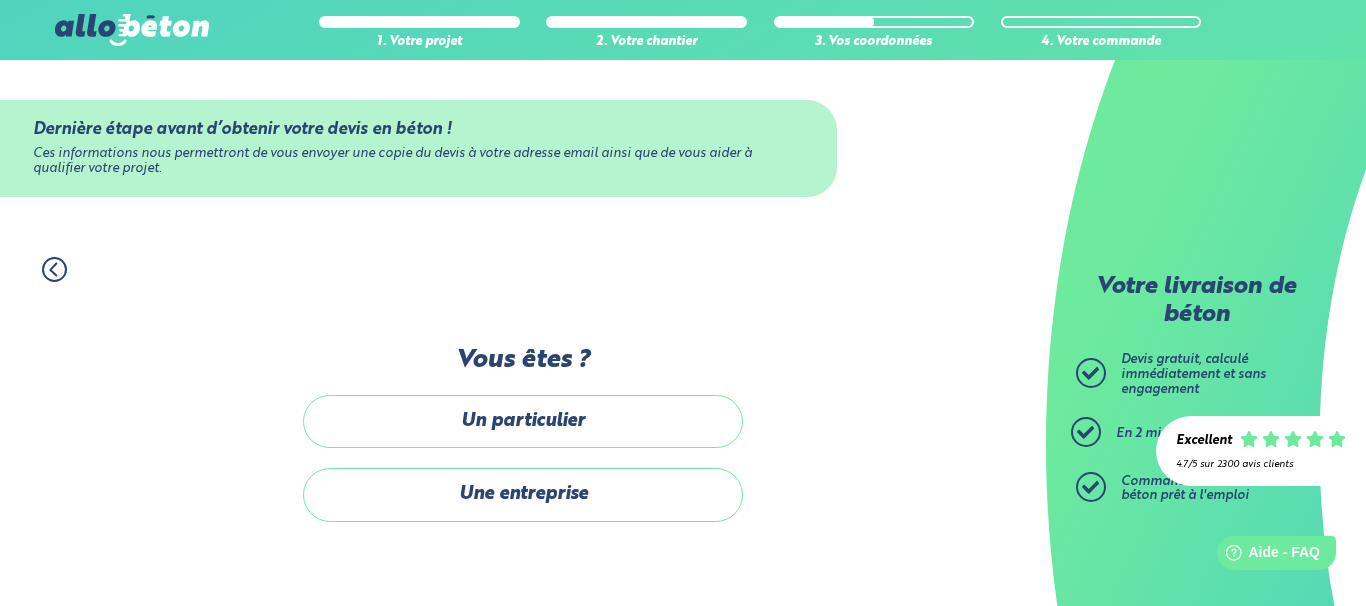 click on "Un particulier" at bounding box center [523, 421] 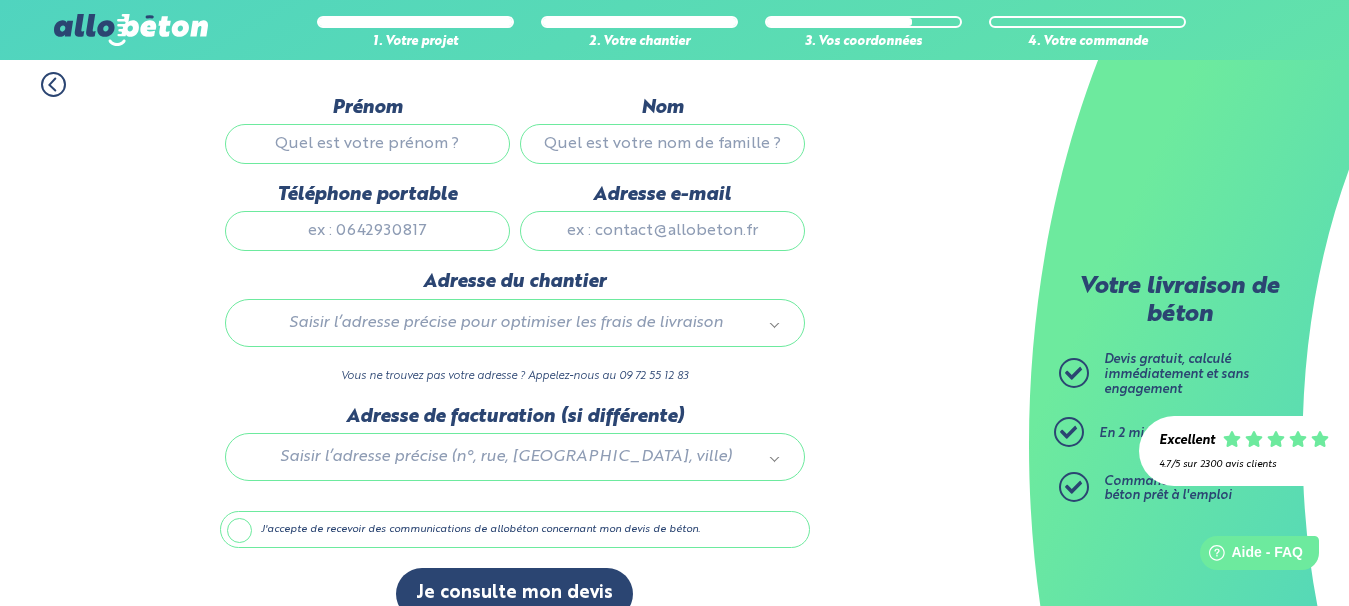 scroll, scrollTop: 200, scrollLeft: 0, axis: vertical 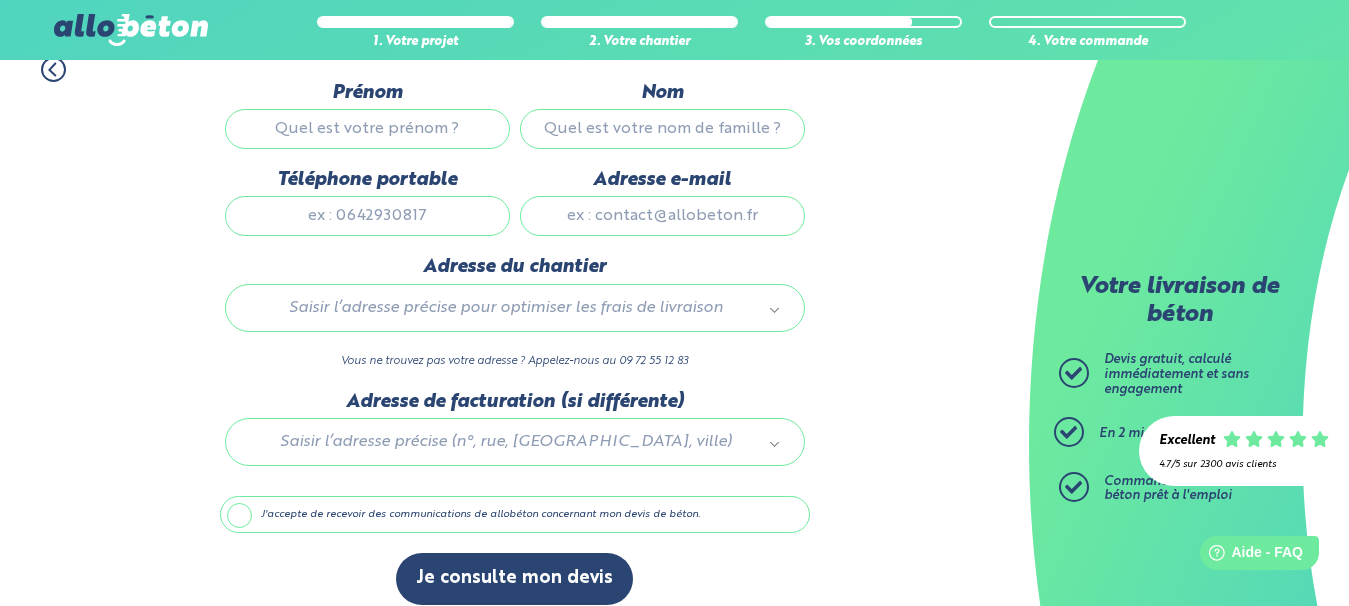 click on "Prénom" at bounding box center [367, 129] 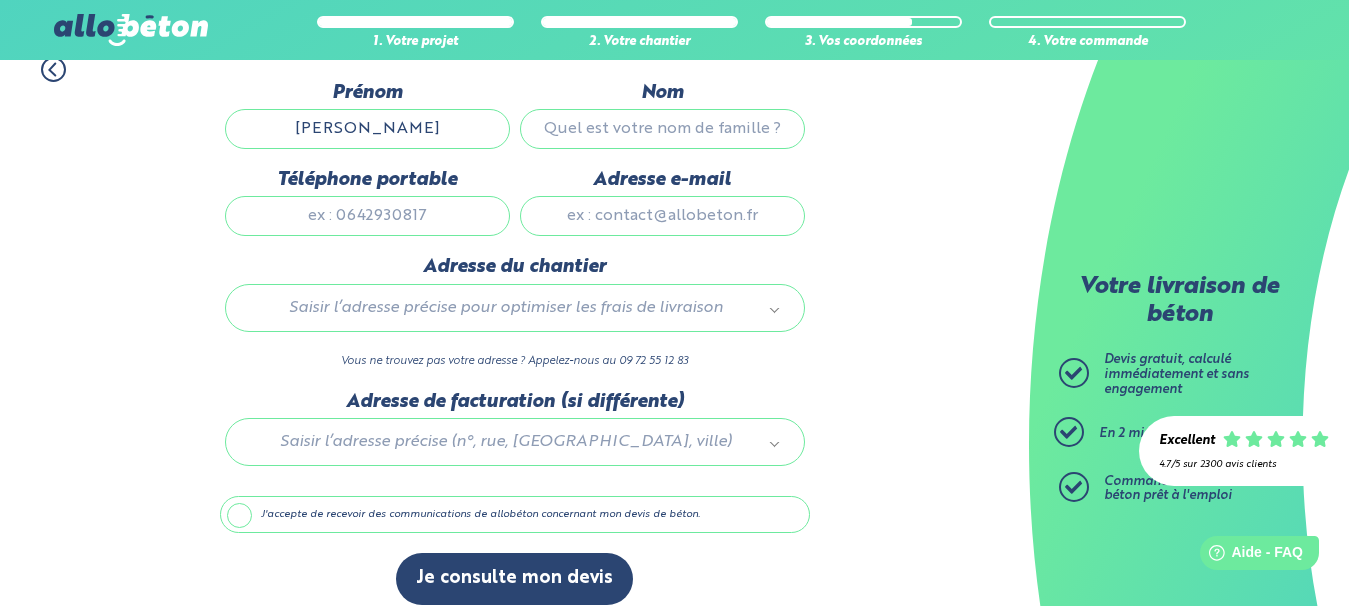 type on "lucas" 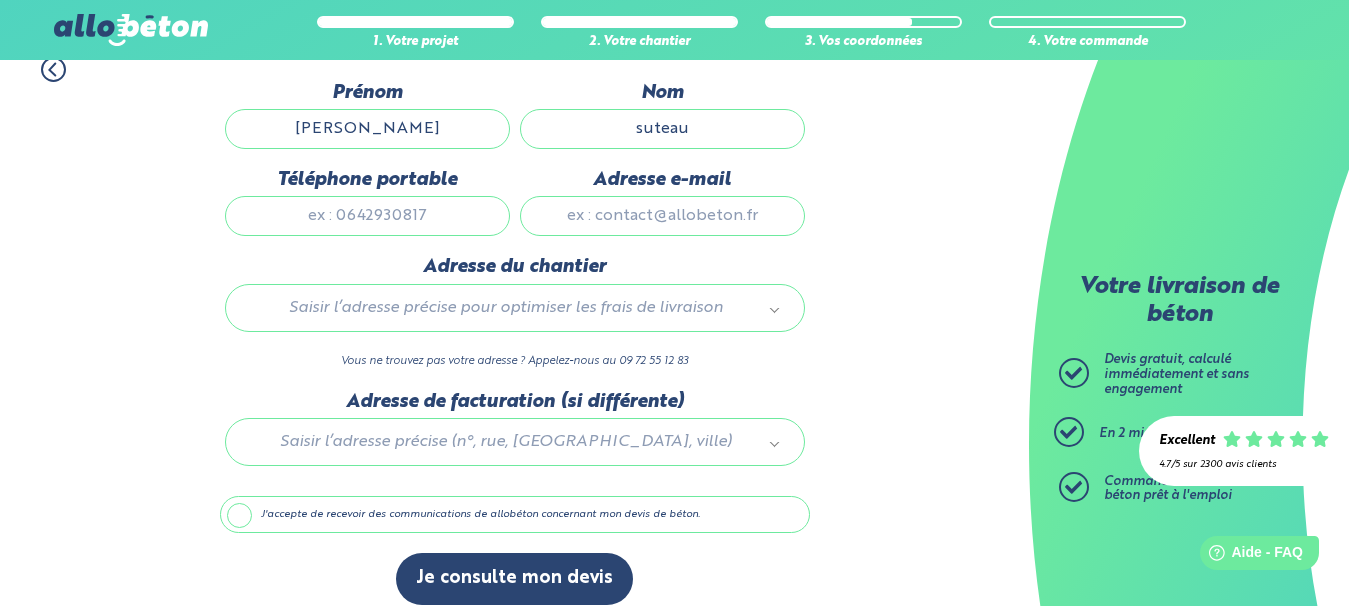 type on "suteau" 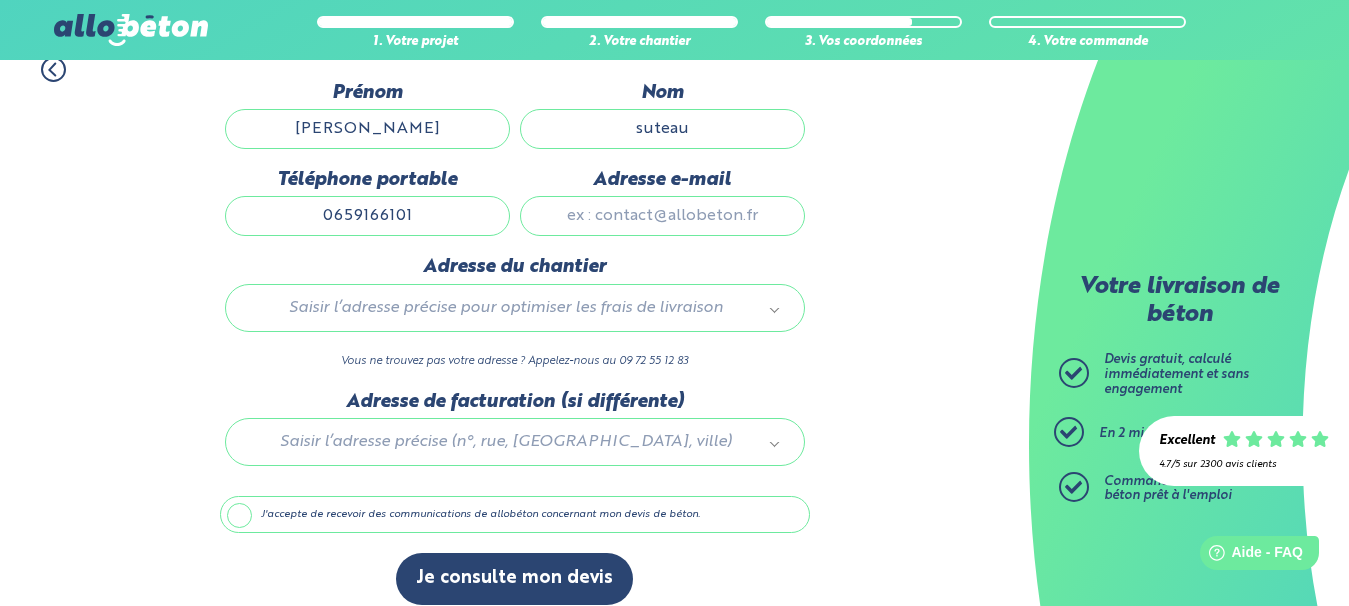 click on "Adresse e-mail" at bounding box center [662, 216] 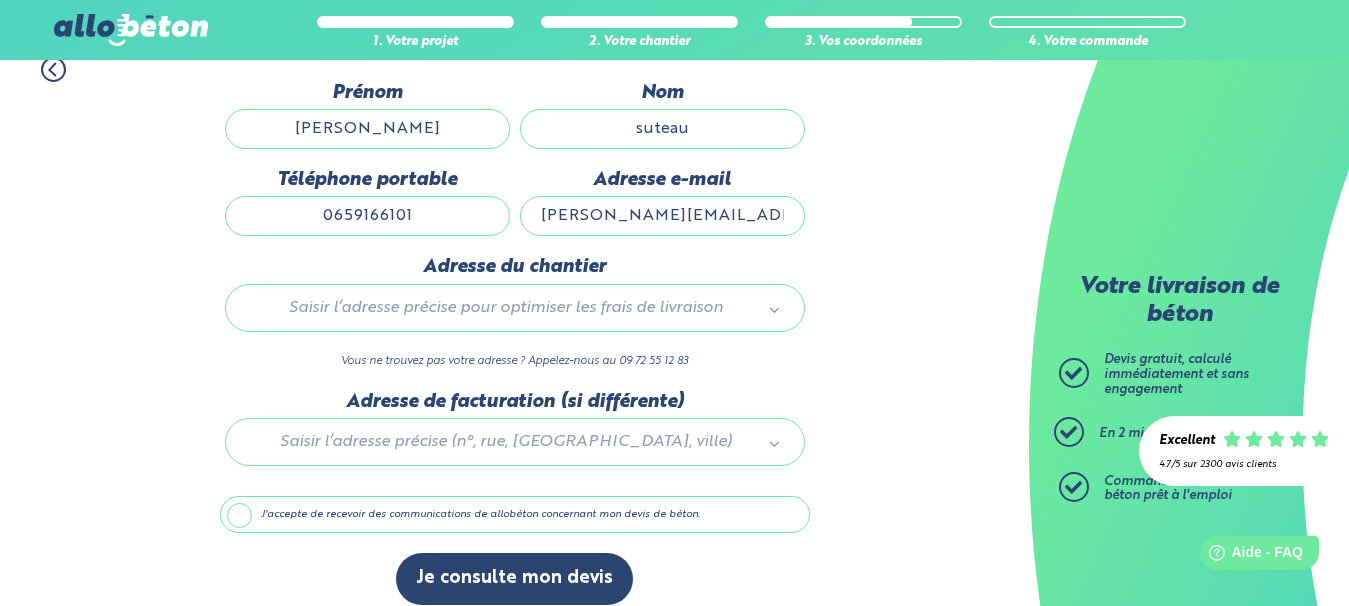 type on "lucas.suteau@gmail.com" 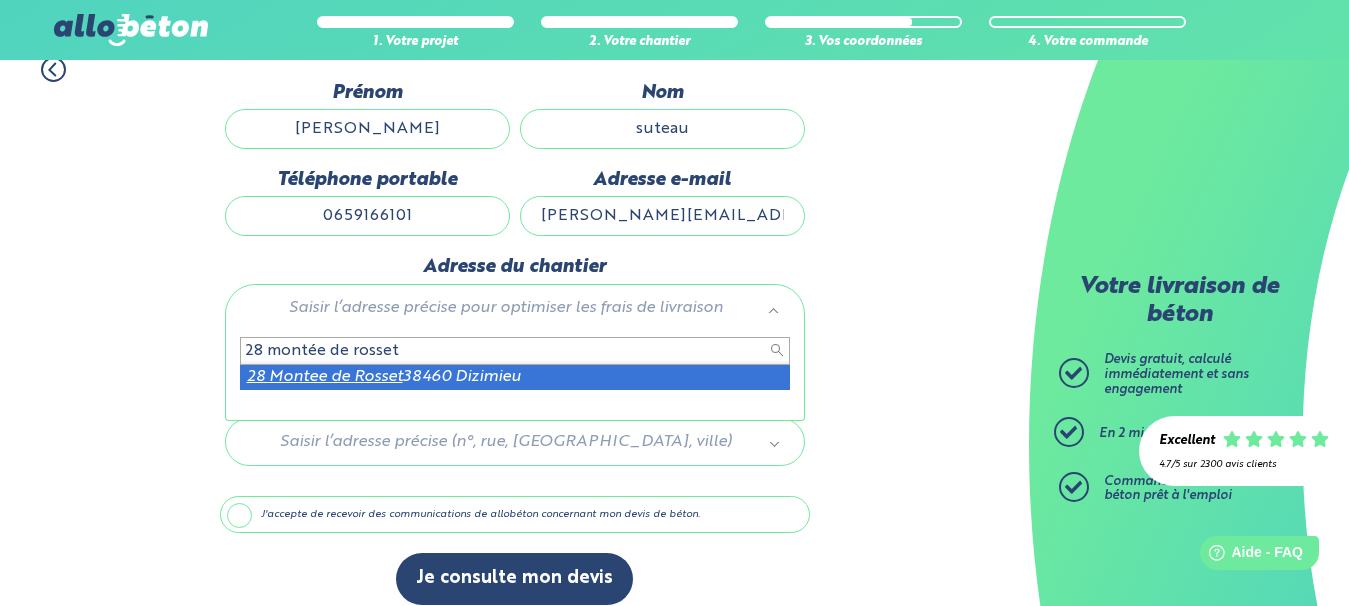 type on "28 montée de rosset" 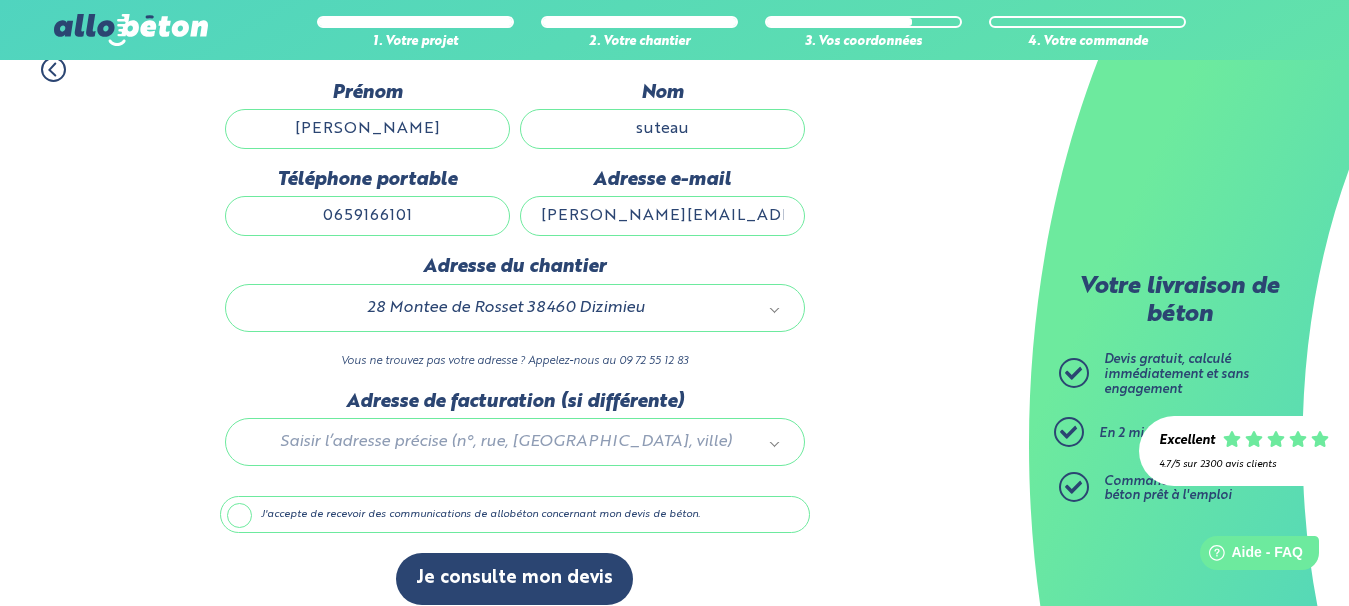 scroll, scrollTop: 219, scrollLeft: 0, axis: vertical 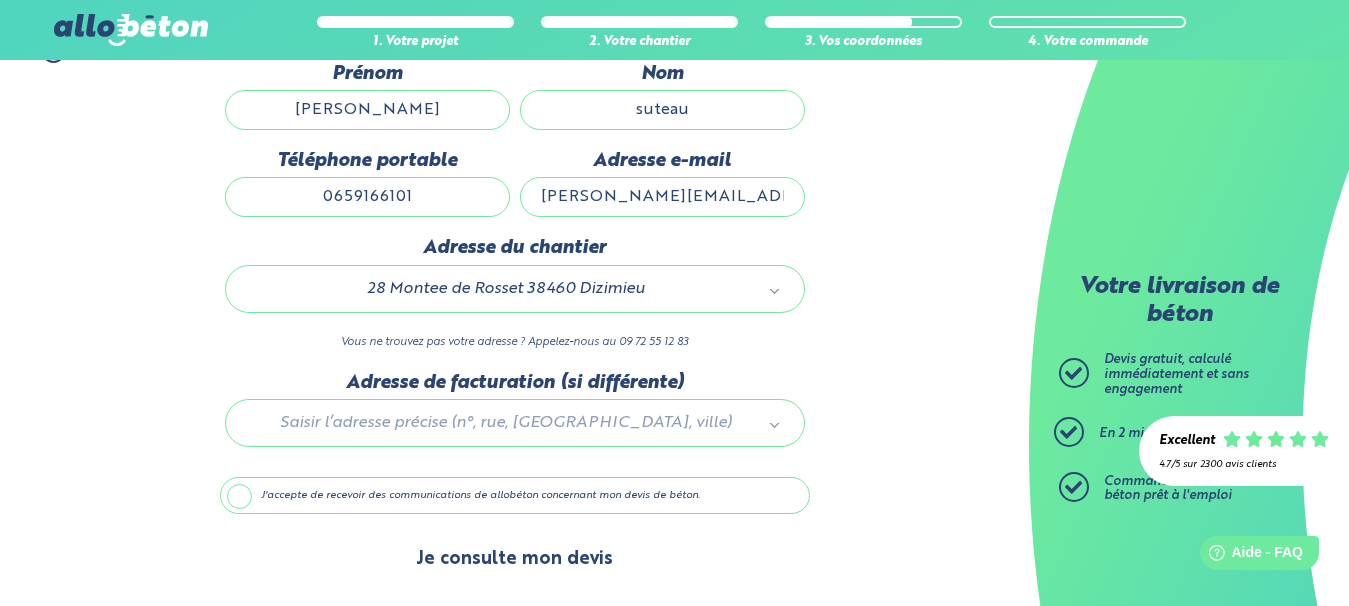 click on "Je consulte mon devis" at bounding box center (514, 559) 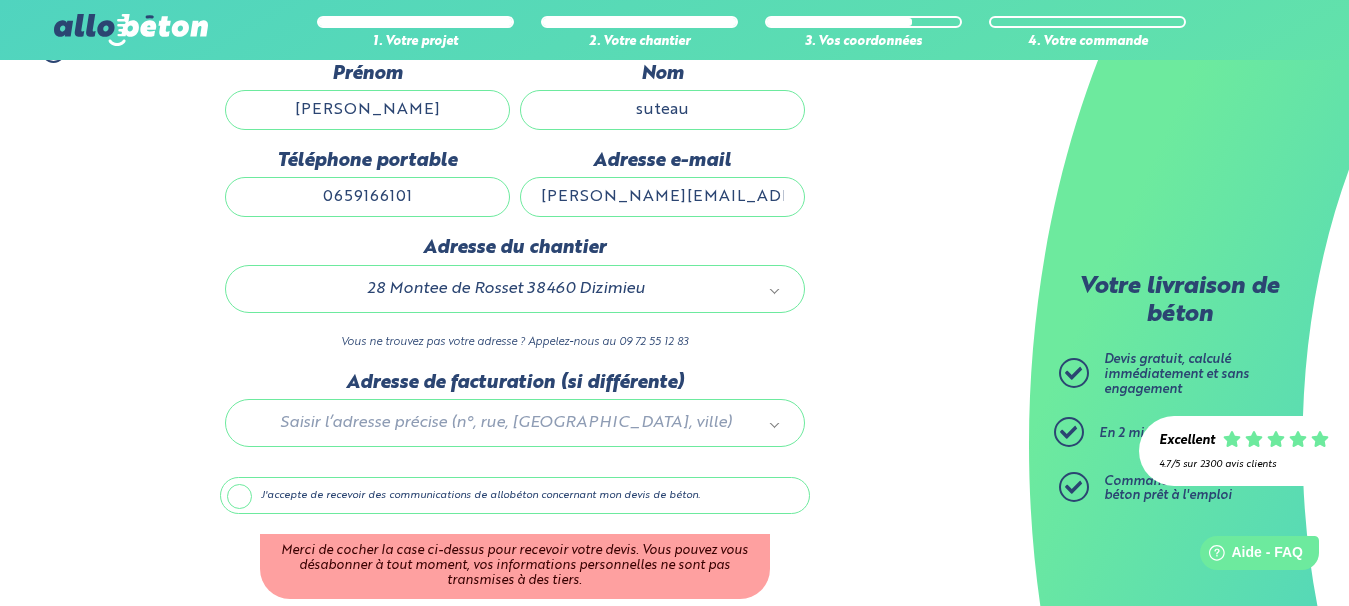 drag, startPoint x: 233, startPoint y: 498, endPoint x: 326, endPoint y: 499, distance: 93.00538 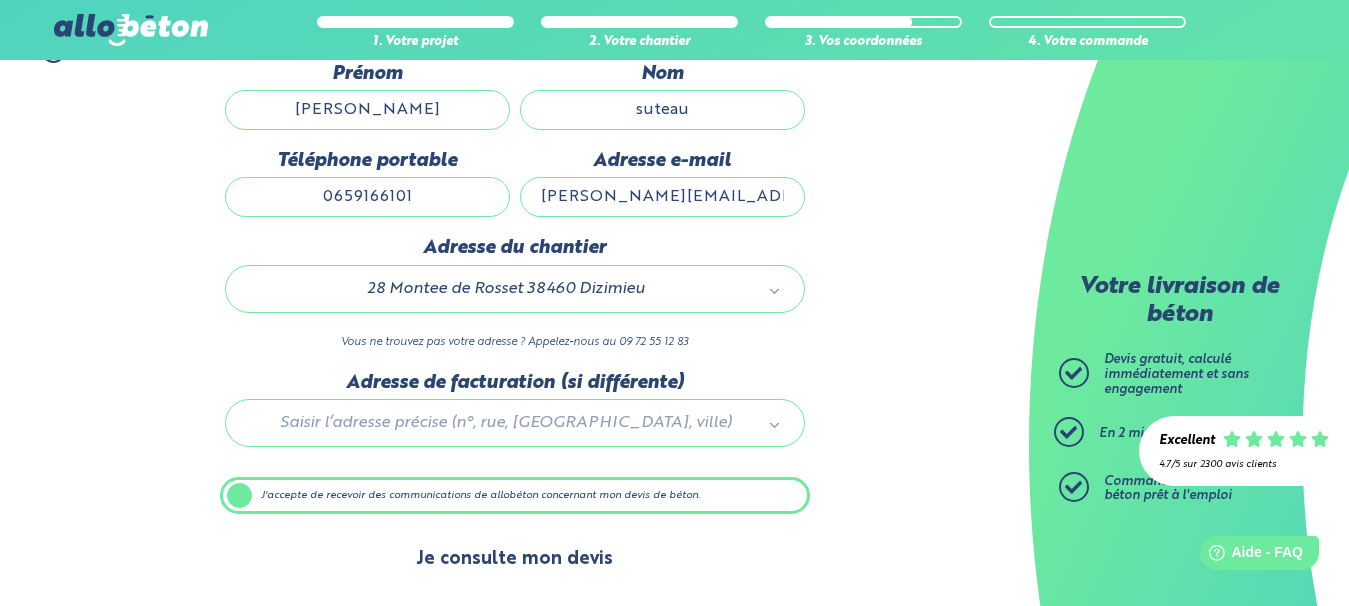 click on "Je consulte mon devis" at bounding box center [514, 559] 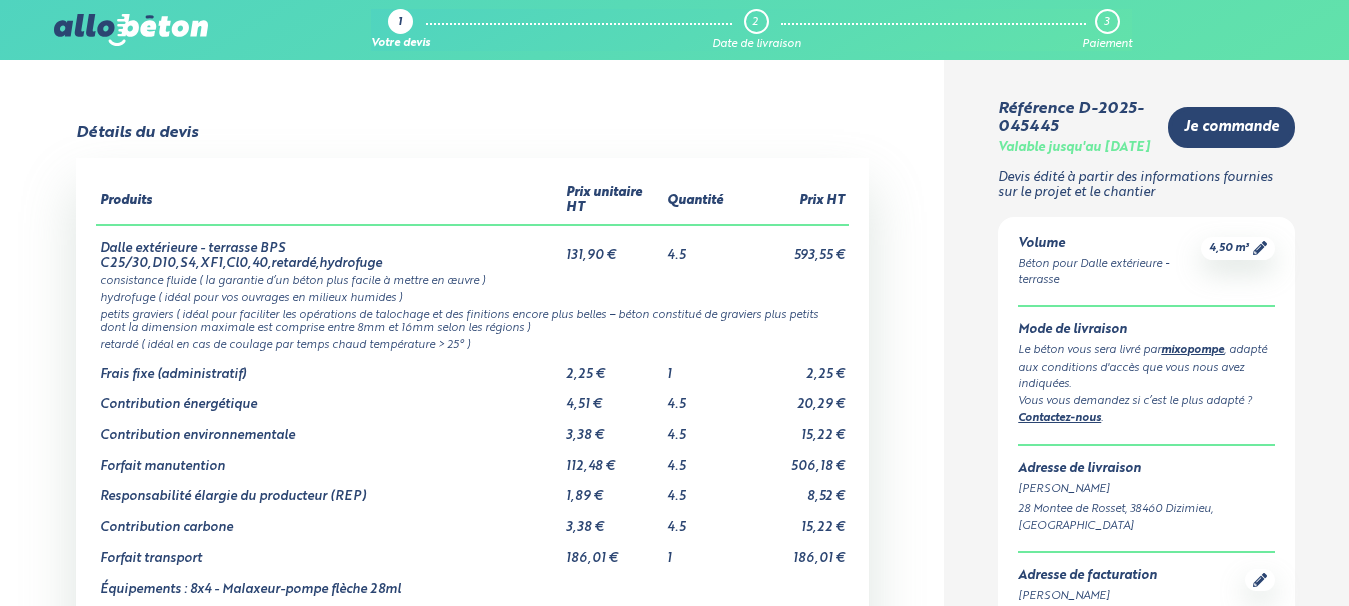 scroll, scrollTop: 0, scrollLeft: 0, axis: both 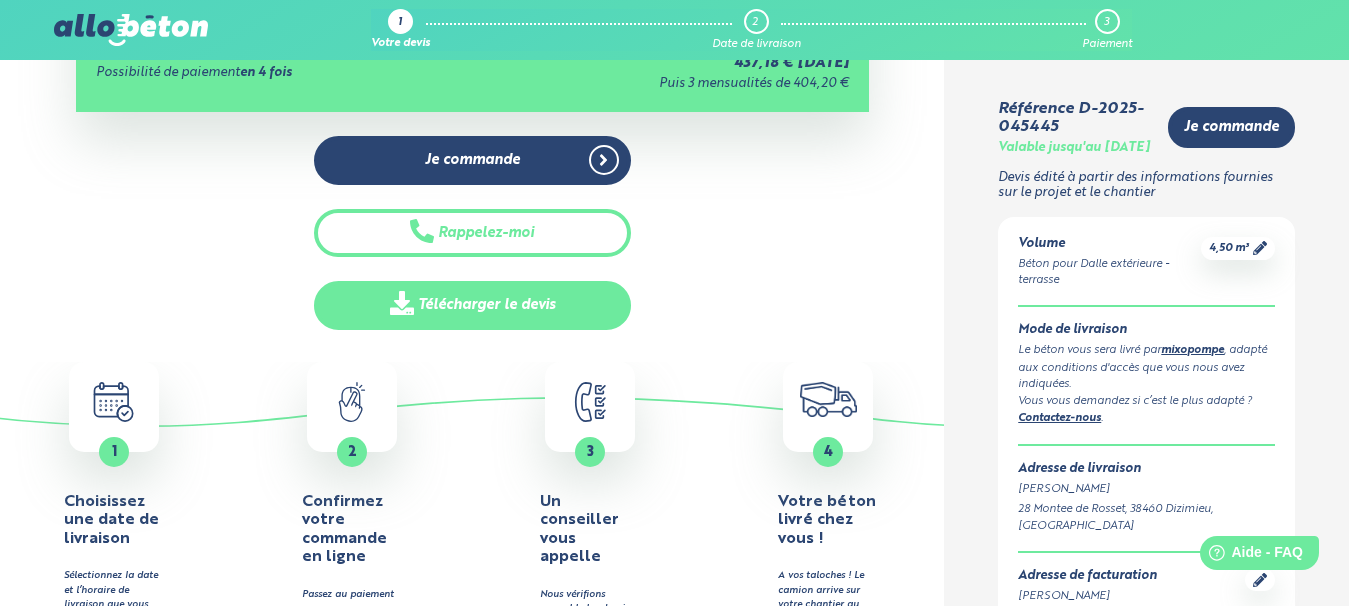 click on "Télécharger le devis" at bounding box center [472, 305] 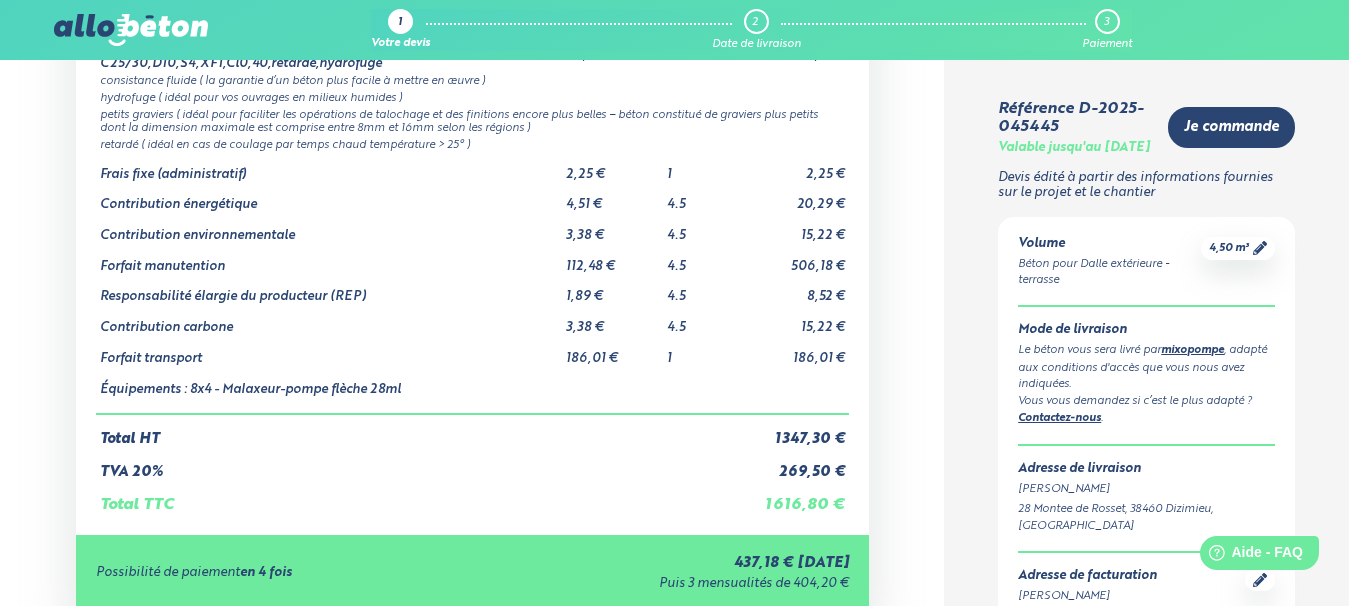 scroll, scrollTop: 0, scrollLeft: 0, axis: both 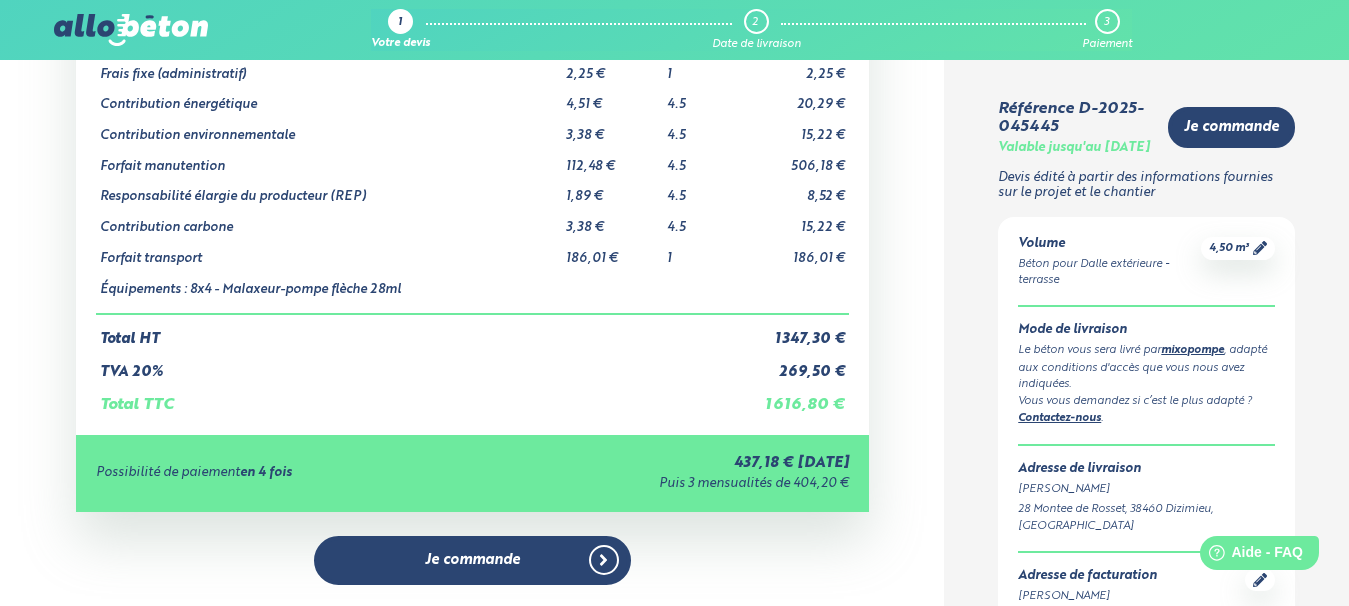 click on "mixopompe" at bounding box center (1192, 350) 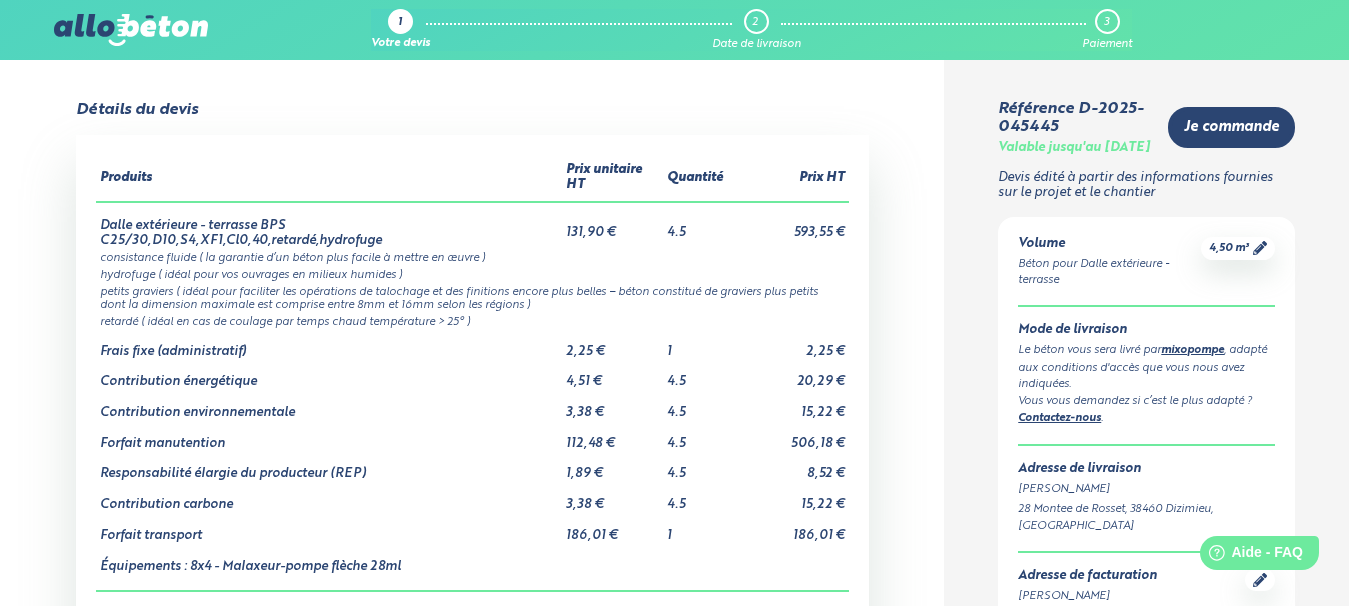scroll, scrollTop: 0, scrollLeft: 0, axis: both 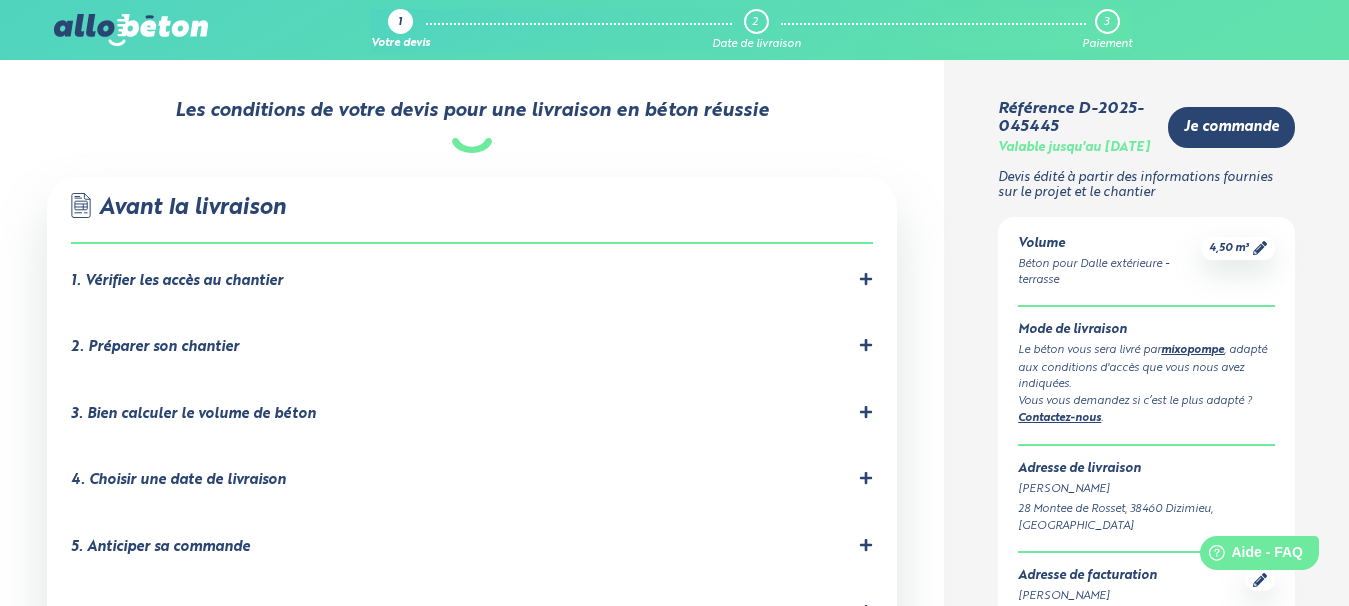 click on "1. Vérifier les accès au chantier" at bounding box center [472, 281] 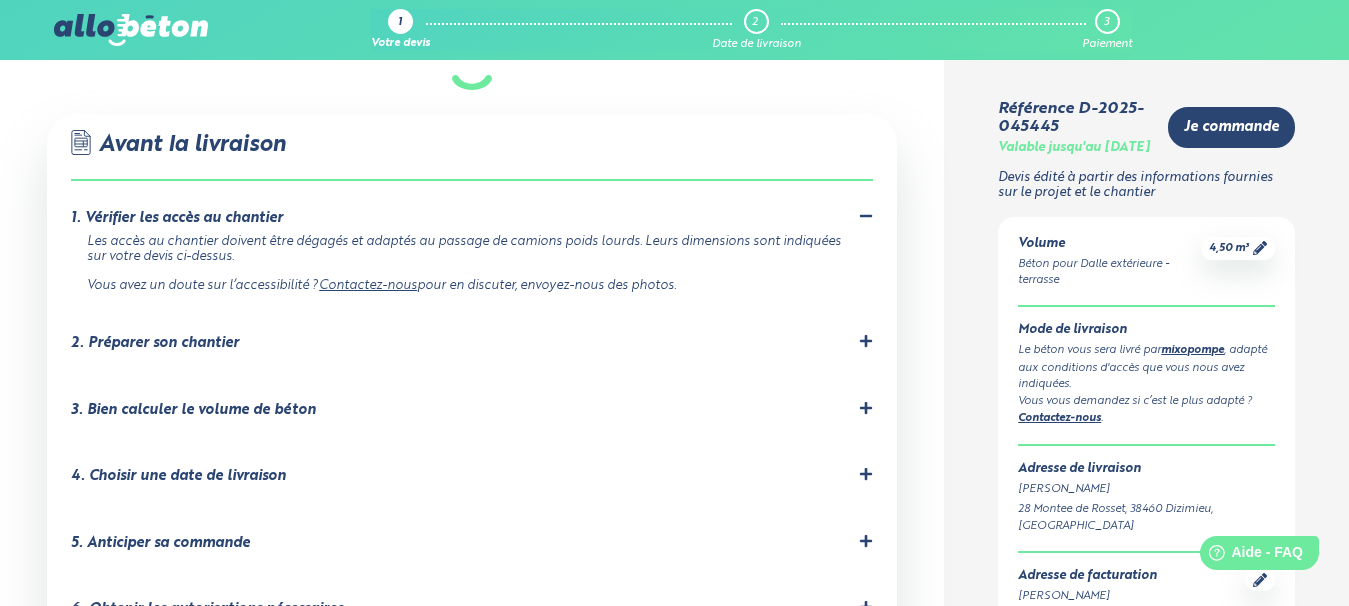 scroll, scrollTop: 1400, scrollLeft: 0, axis: vertical 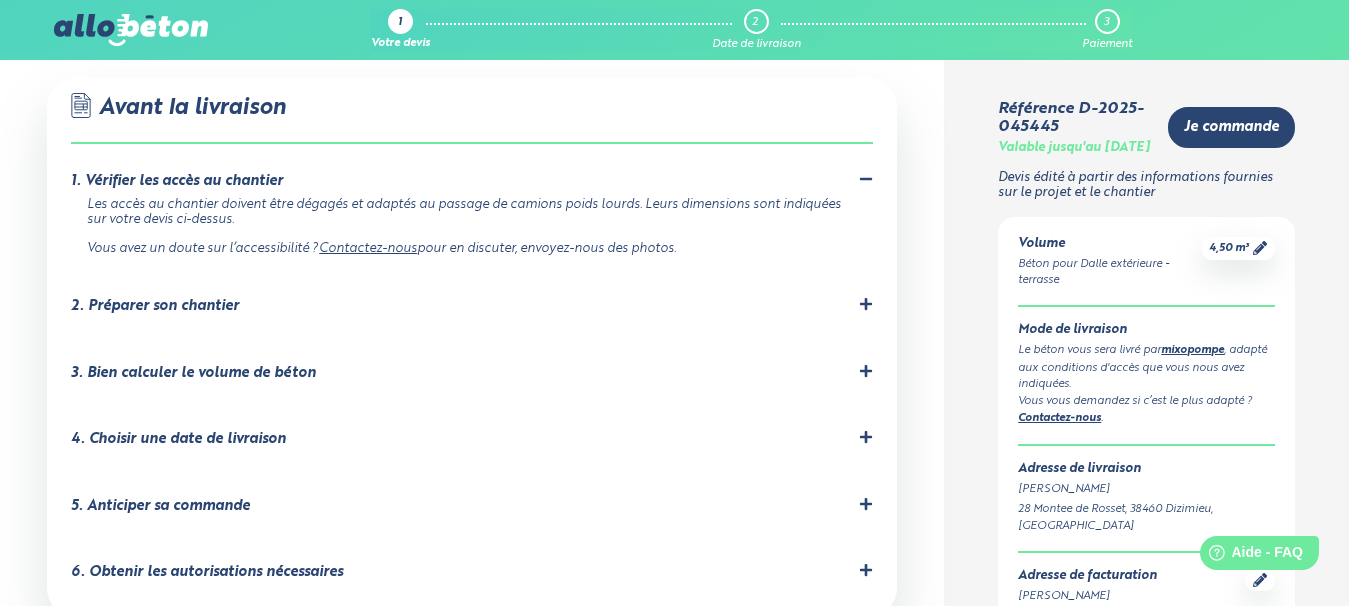 click on "2. Préparer son chantier" at bounding box center [472, 306] 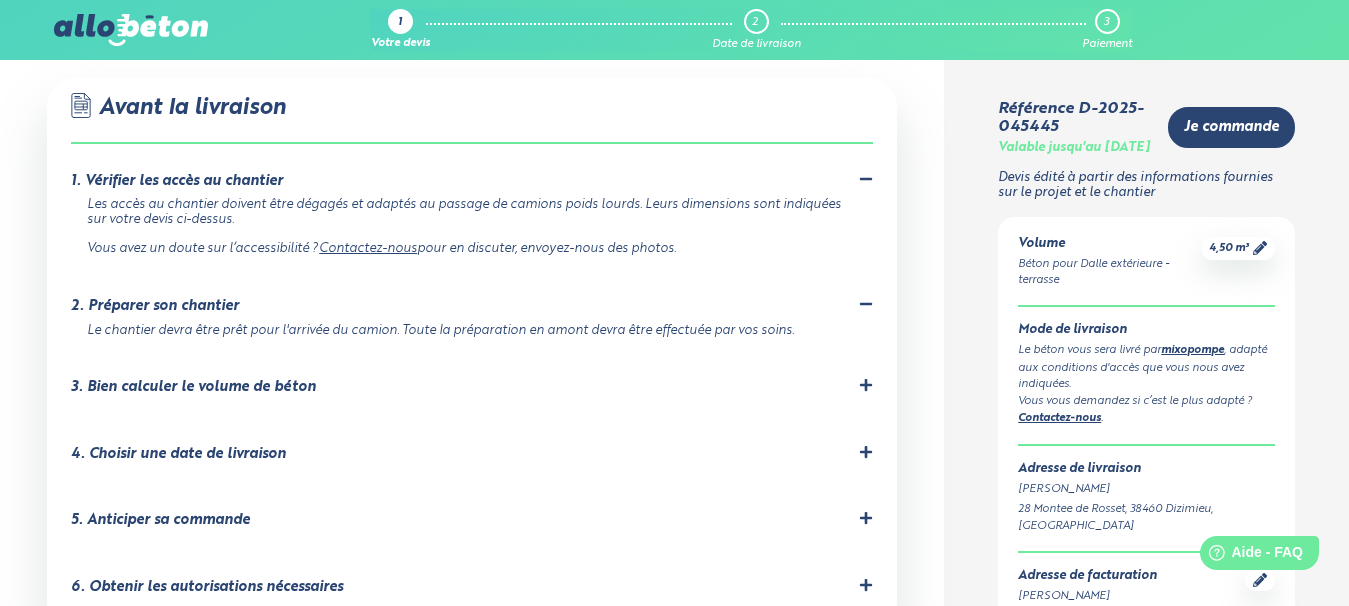 click on "3. Bien calculer le volume de béton" at bounding box center [472, 387] 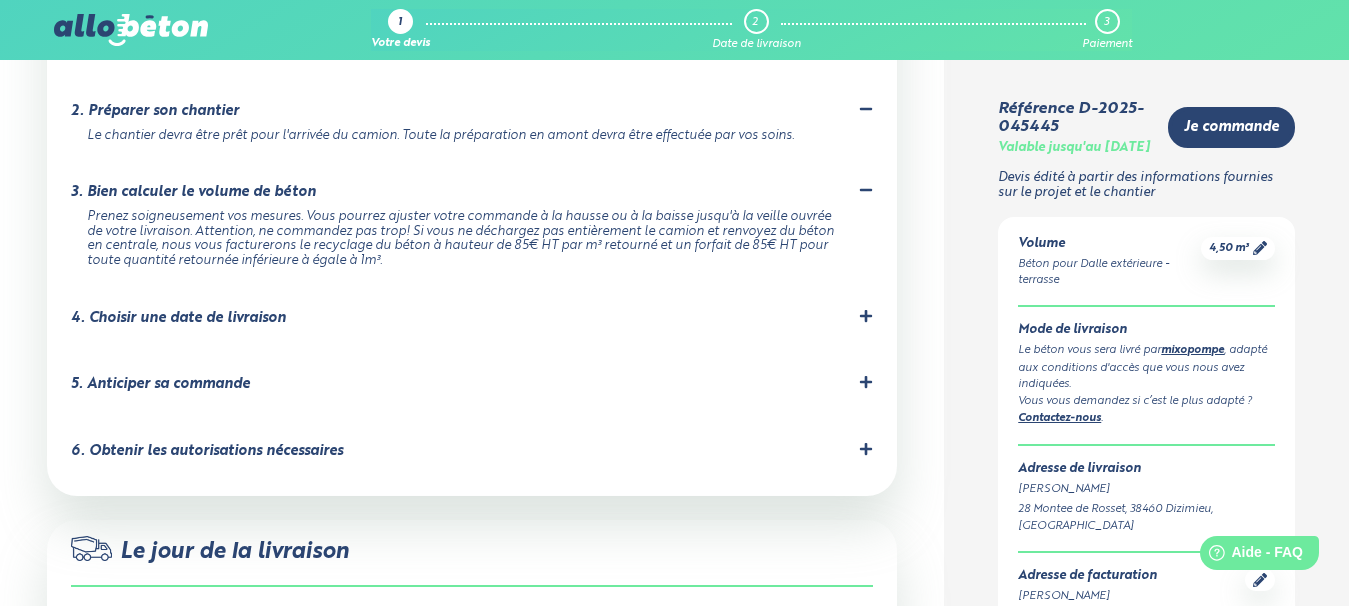scroll, scrollTop: 1600, scrollLeft: 0, axis: vertical 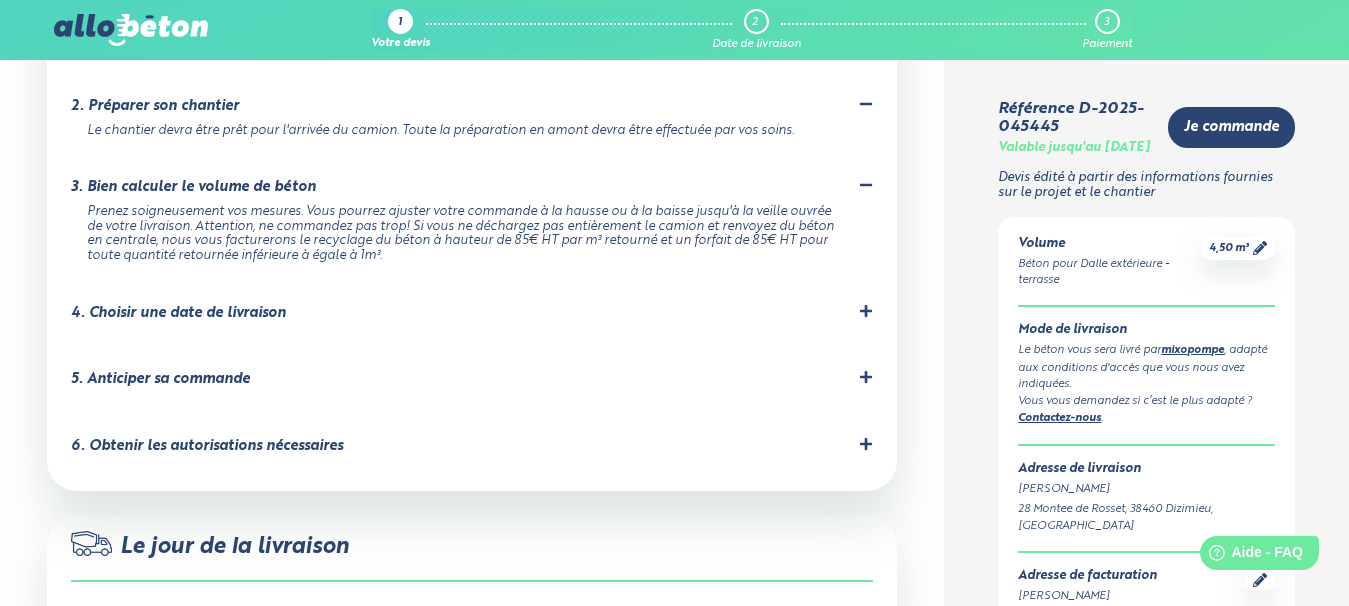 click on "4. Choisir une date de livraison" at bounding box center (472, 313) 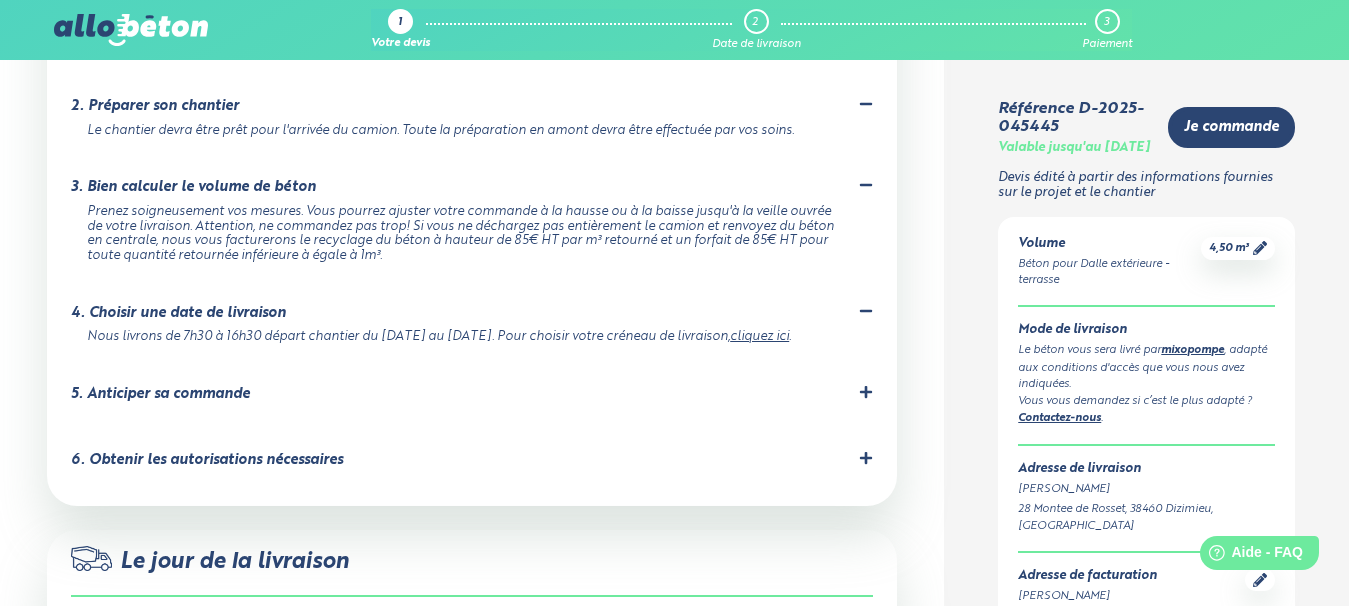 click on "5. Anticiper sa commande" at bounding box center [472, 394] 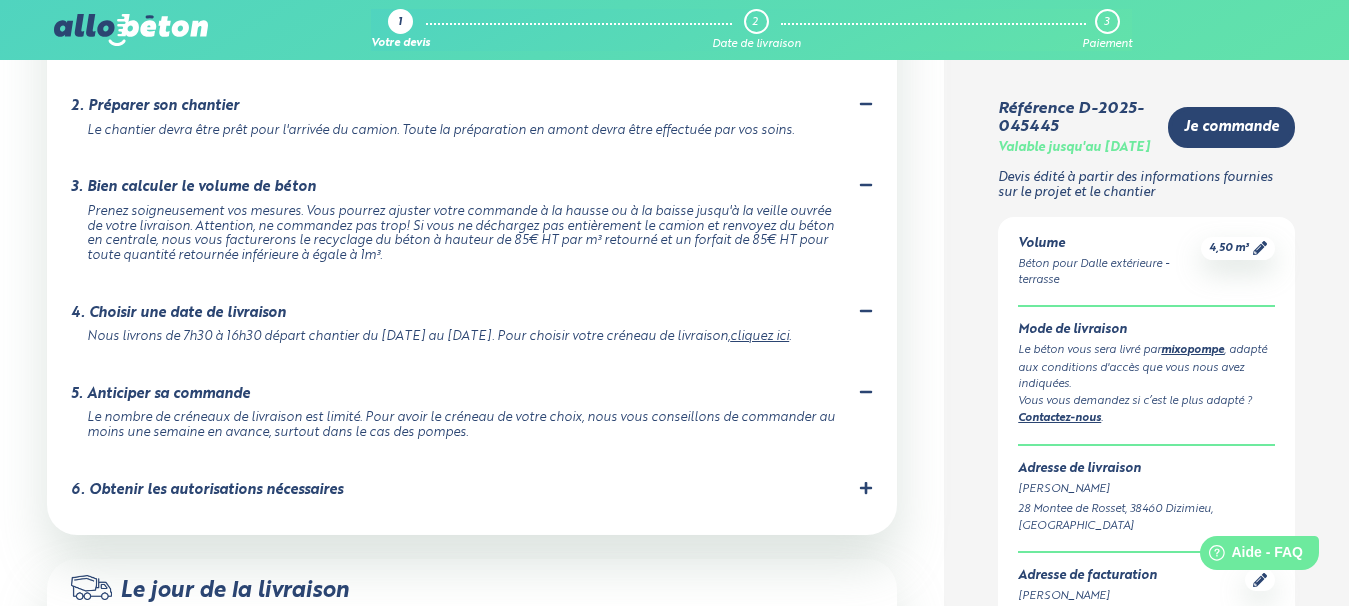 click on "6. Obtenir les autorisations nécessaires
Demandez à la mairie une dérogation s'il y a une limitation au tonnage sur votre commune. De même, vous devez obtenir l'autorisation de stationner les camions s'ils restent sur la chaussée." at bounding box center [472, 494] 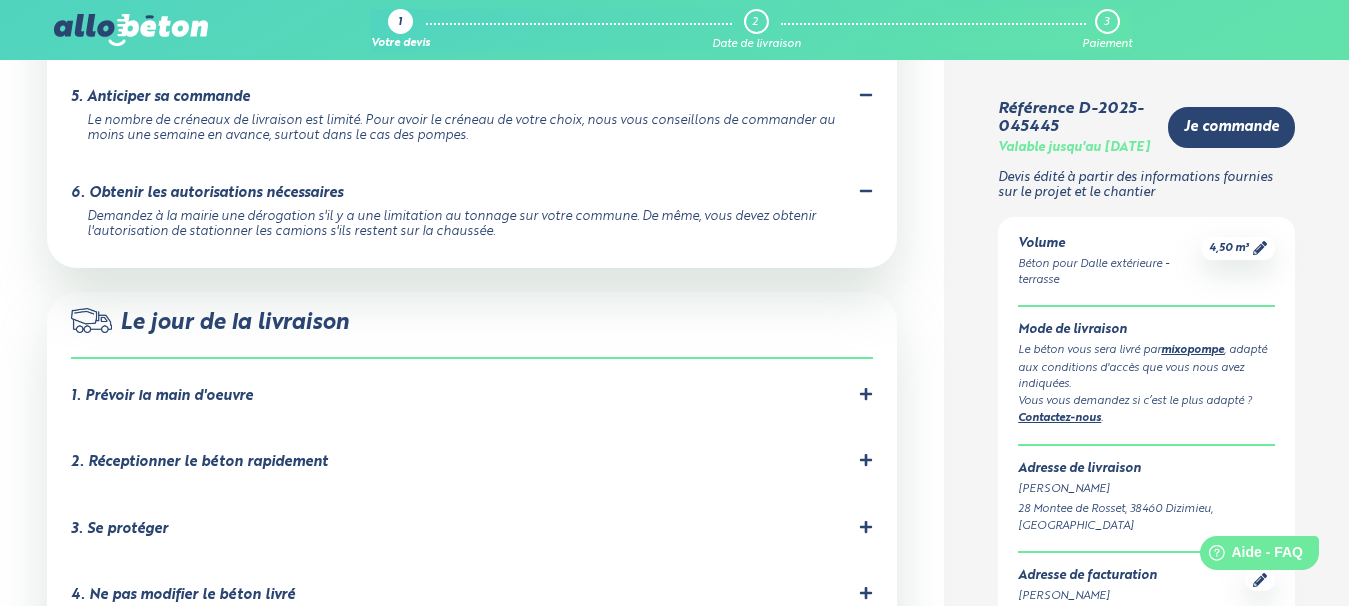 scroll, scrollTop: 1900, scrollLeft: 0, axis: vertical 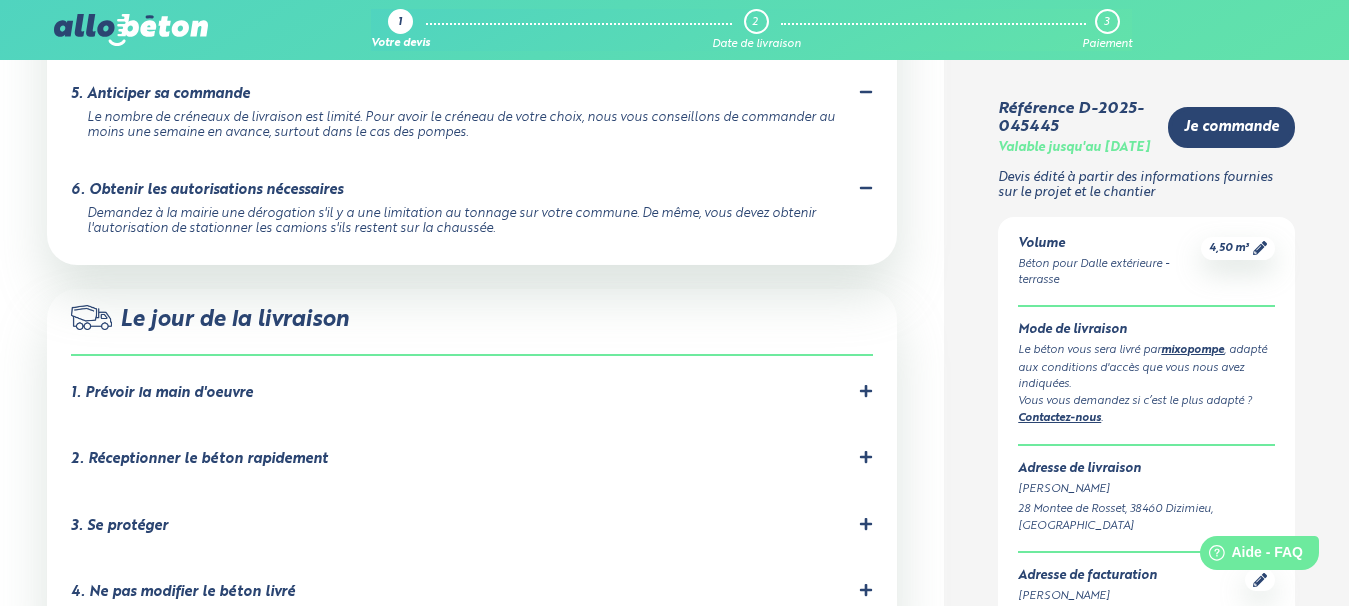 click on "1. Prévoir la main d'oeuvre" at bounding box center (472, 393) 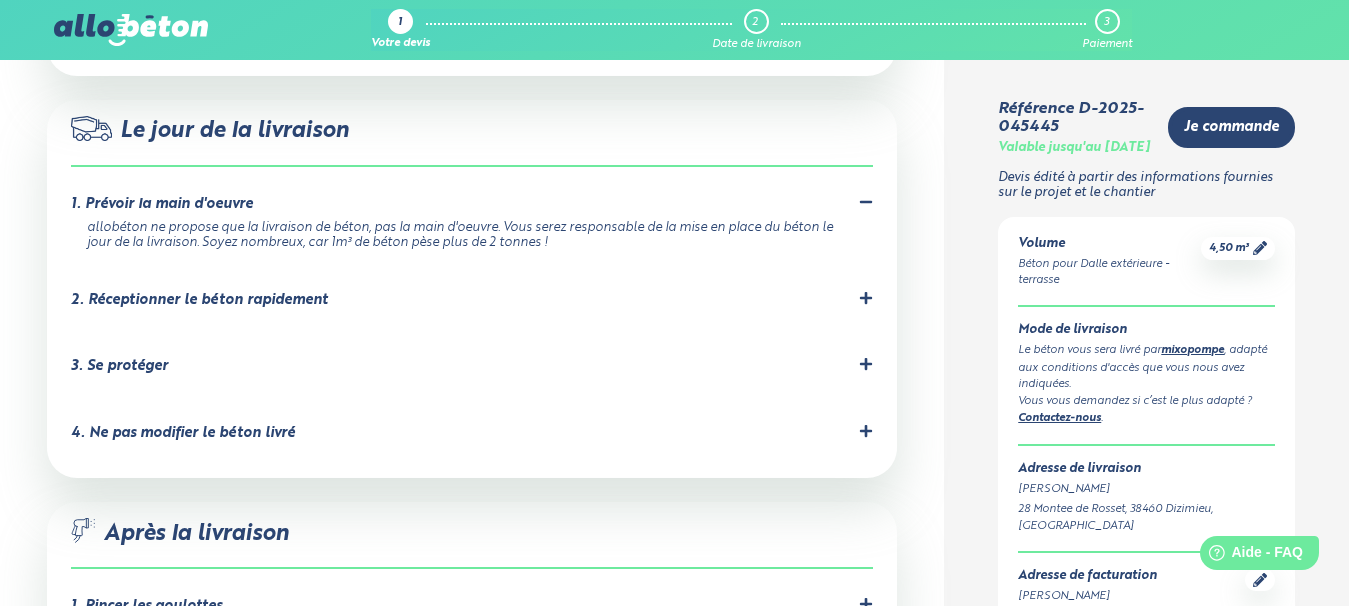 scroll, scrollTop: 2100, scrollLeft: 0, axis: vertical 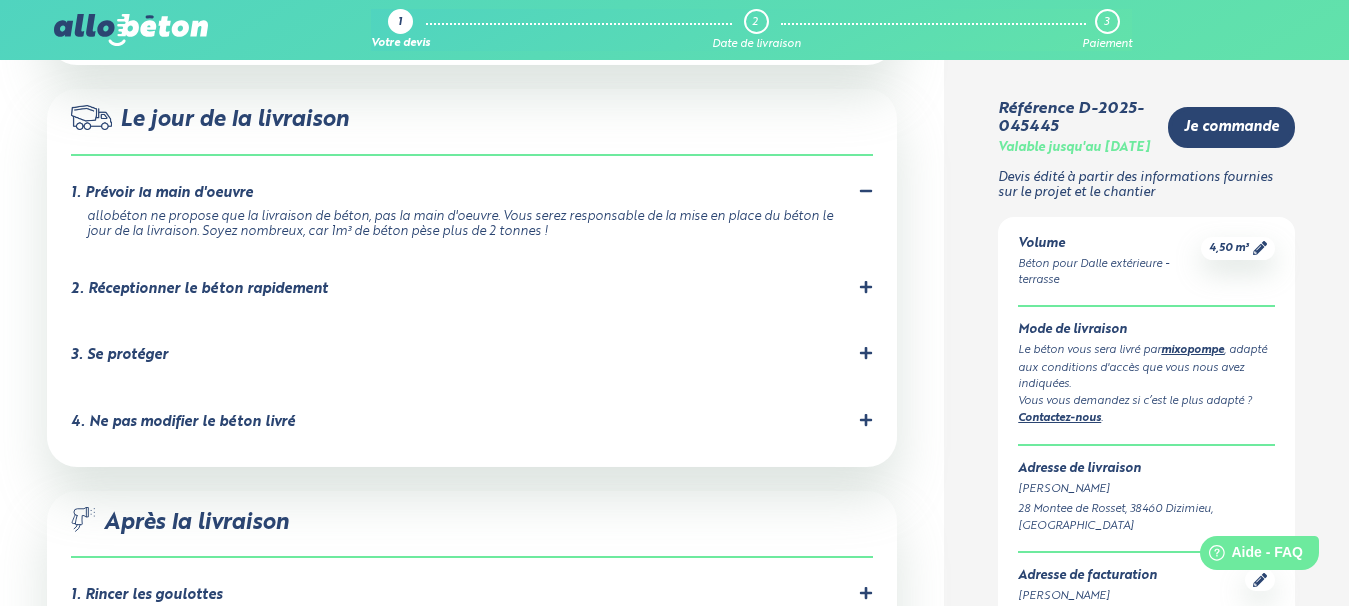 click on "2. Réceptionner le béton rapidement" at bounding box center (199, 289) 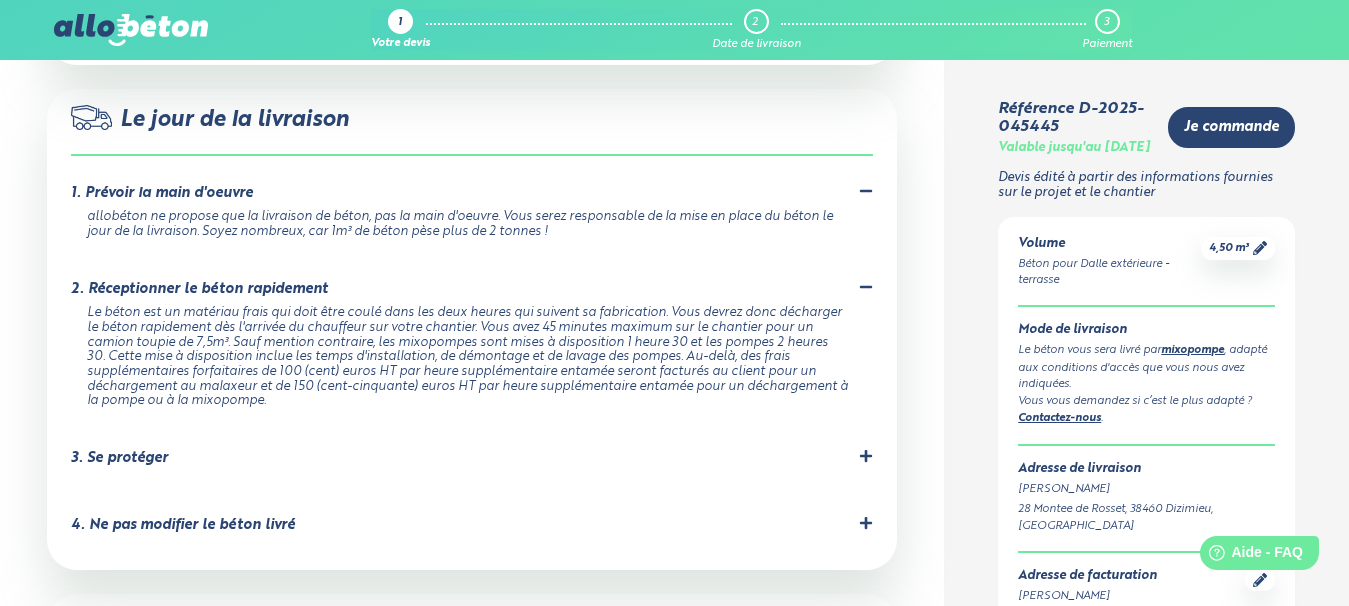 click on "3. Se protéger" at bounding box center (472, 458) 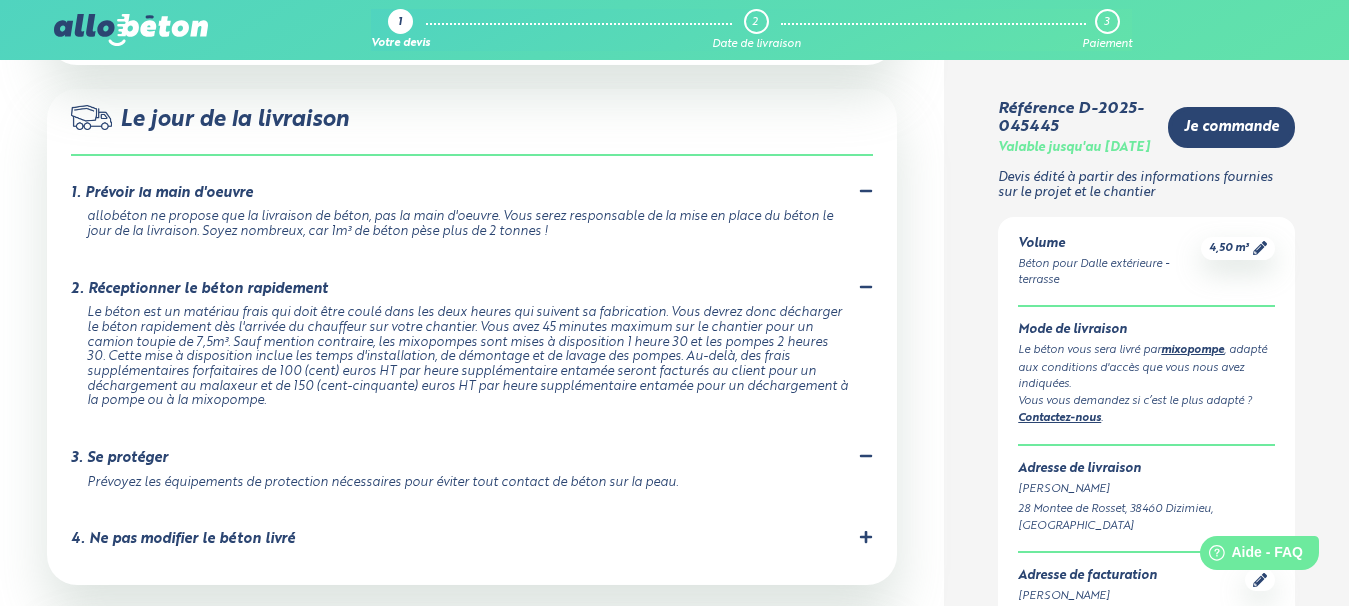 click on "4. Ne pas modifier le béton livré
Le béton a été formulé précisément en centrale pour répondre à la norme NF 206-1. Il ne faut surtout pas ajouter d'eau dans le béton, cela altère ses caractéristiques, en particulier sa résistance. Tout ajout dans le béton après sa fabrication lui fait perdre sa certification." at bounding box center [472, 543] 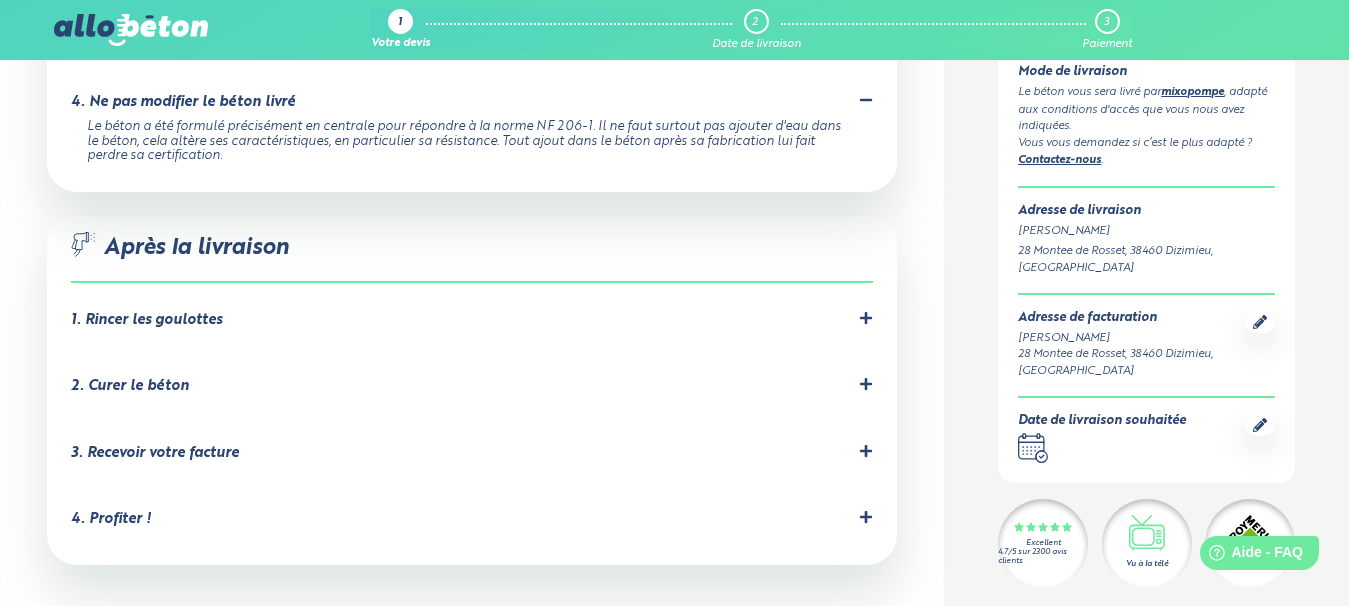scroll, scrollTop: 2600, scrollLeft: 0, axis: vertical 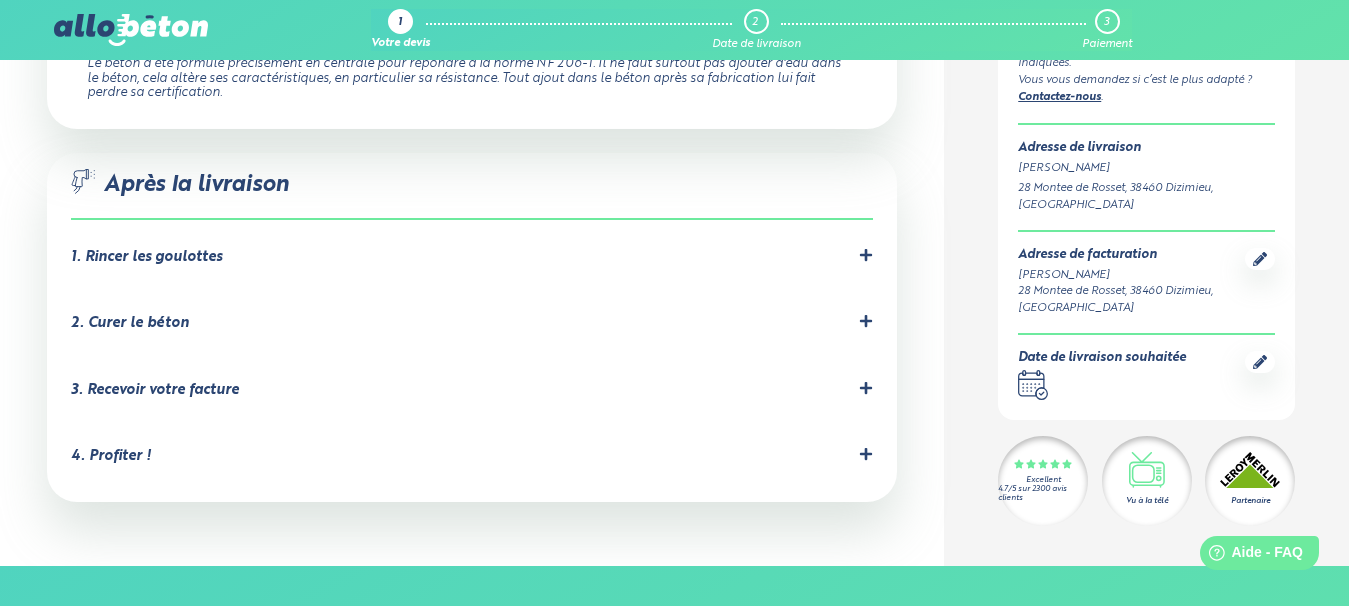 click on "1. Rincer les goulottes" at bounding box center [472, 257] 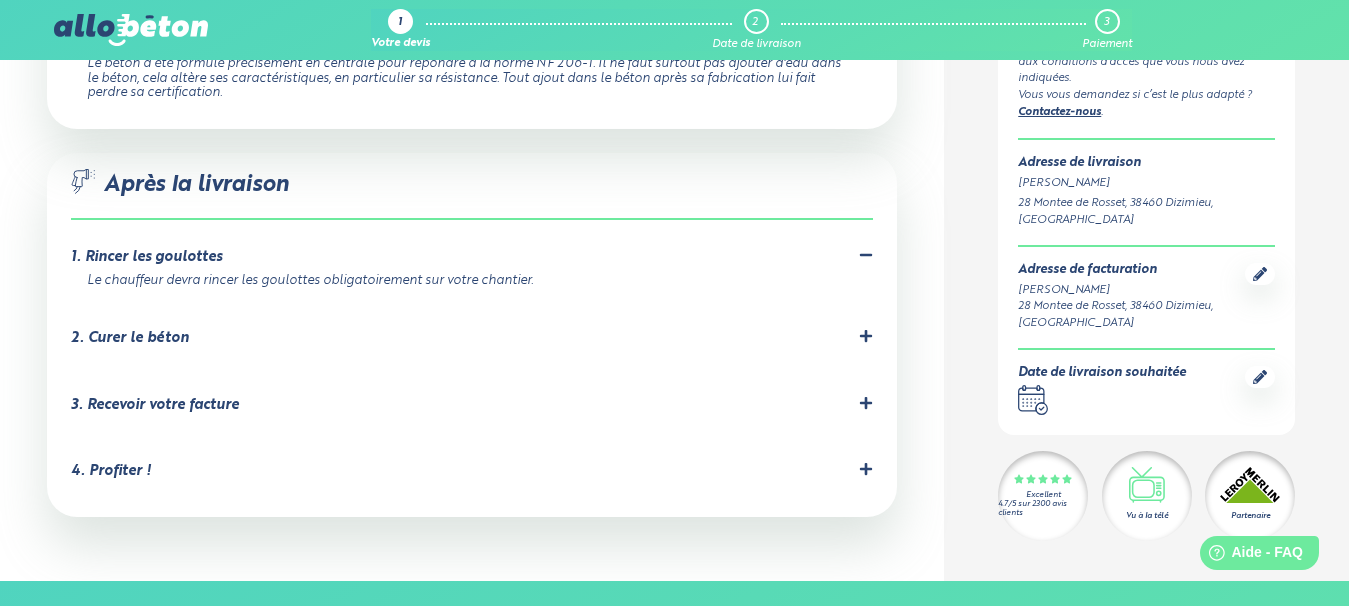 click on "2. Curer le béton" at bounding box center [472, 338] 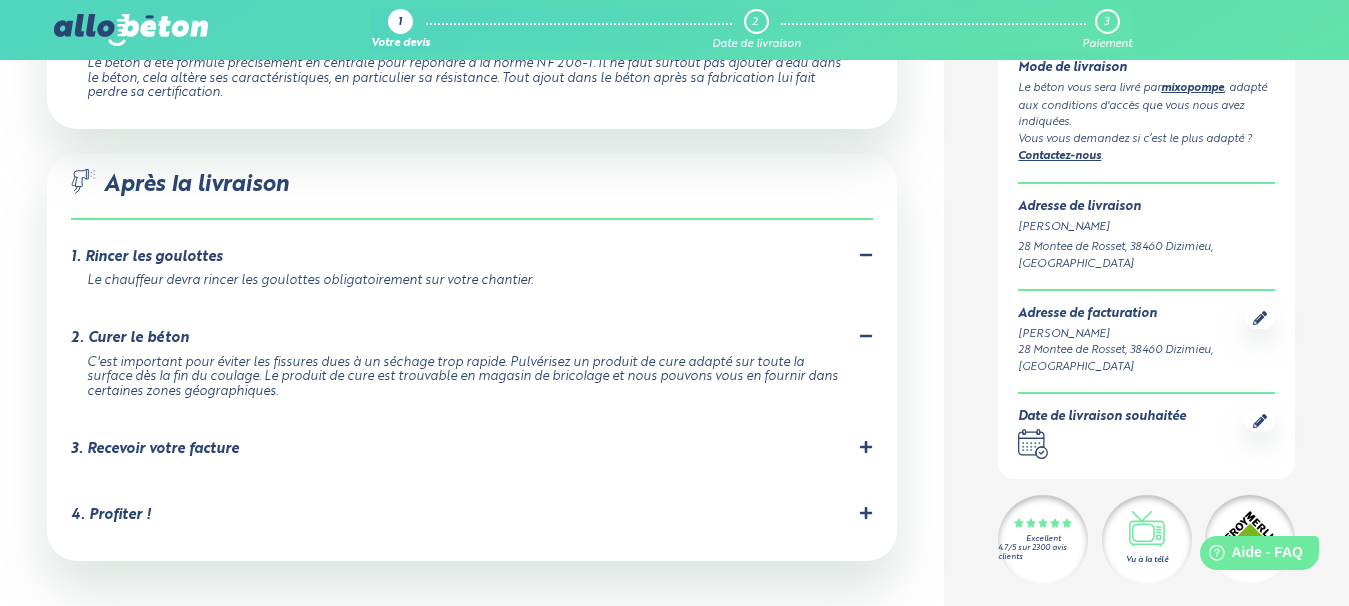 click on "3. Recevoir votre facture" at bounding box center (472, 449) 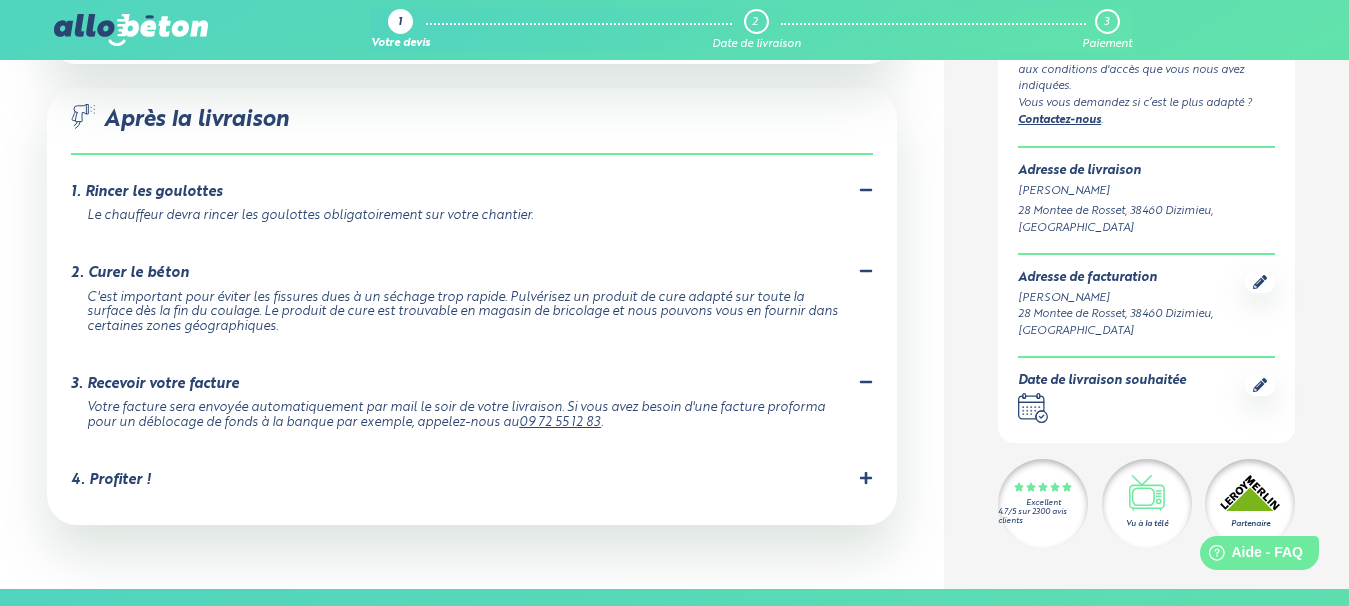 scroll, scrollTop: 2700, scrollLeft: 0, axis: vertical 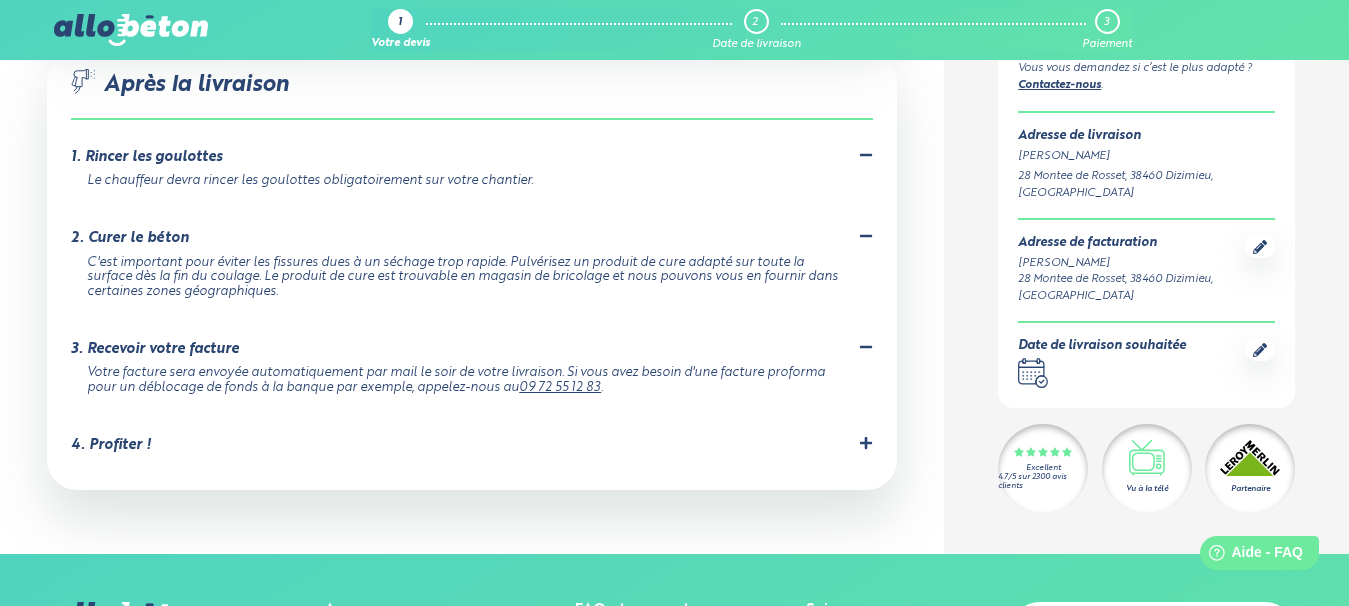 click on "4. Profiter !" at bounding box center [472, 445] 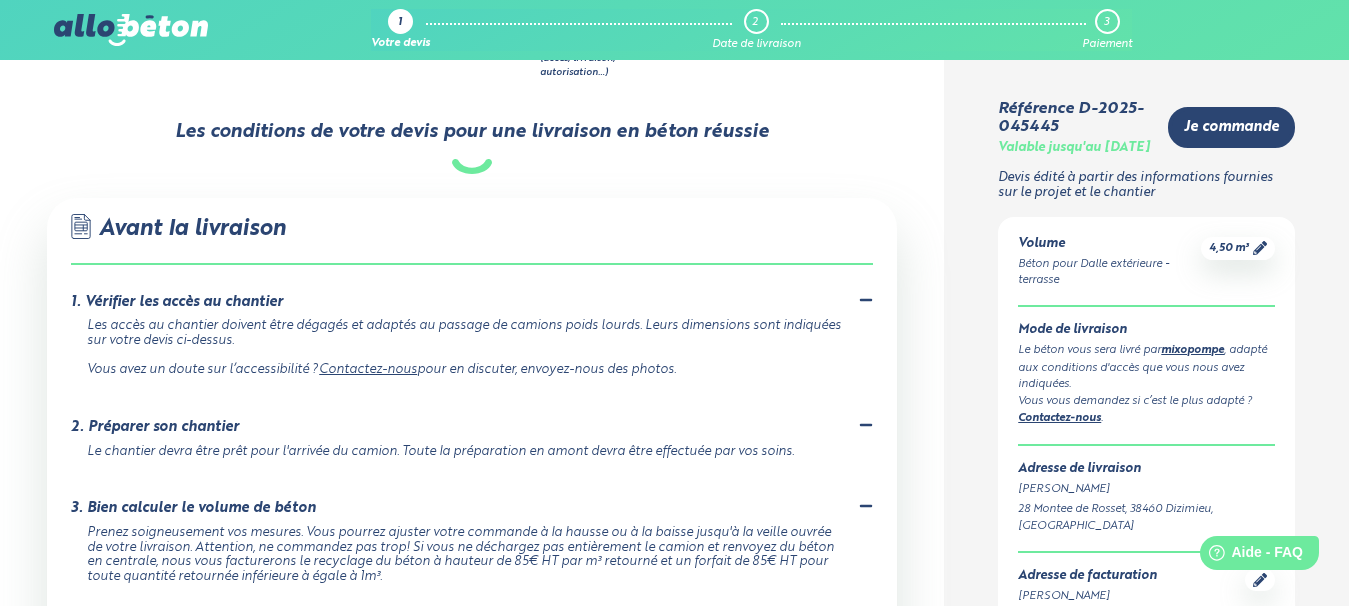 scroll, scrollTop: 1400, scrollLeft: 0, axis: vertical 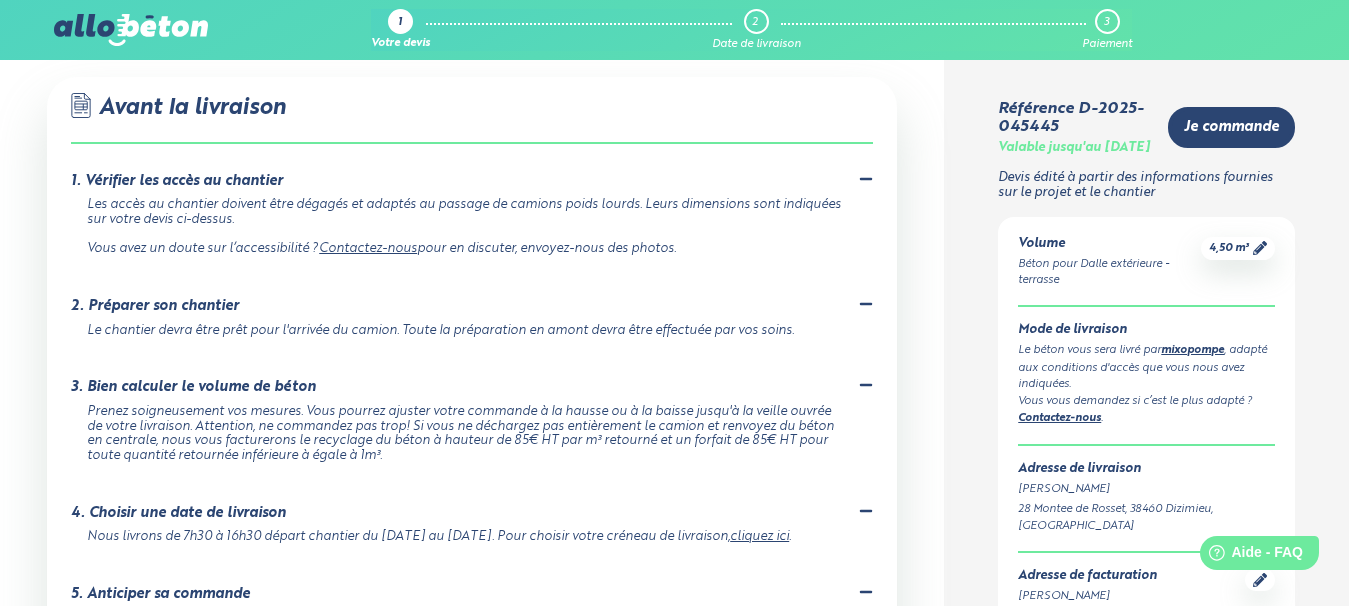 click on "cliquez ici" at bounding box center (759, 536) 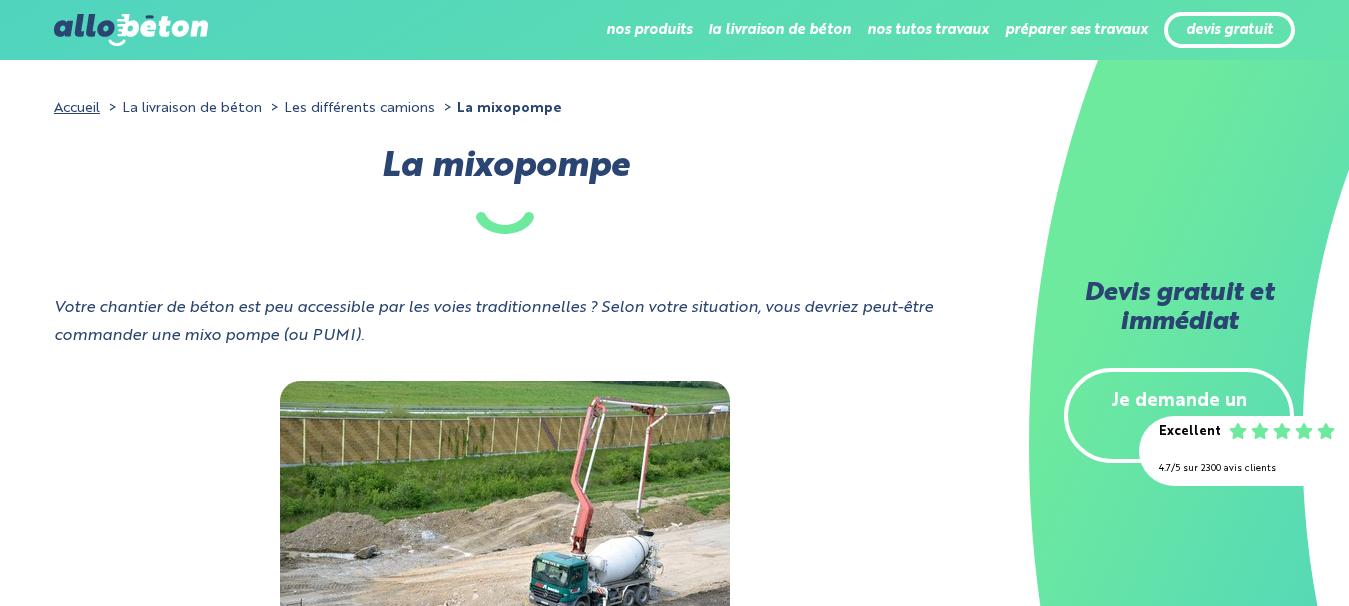 scroll, scrollTop: 0, scrollLeft: 0, axis: both 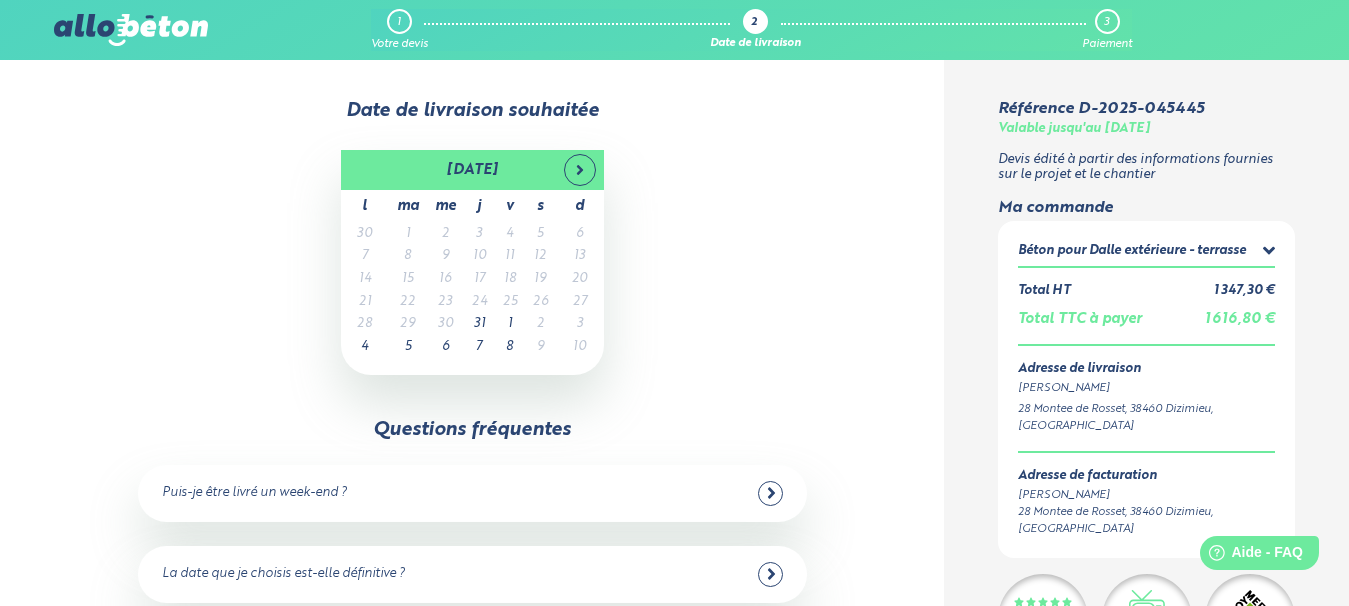 click at bounding box center [770, 493] 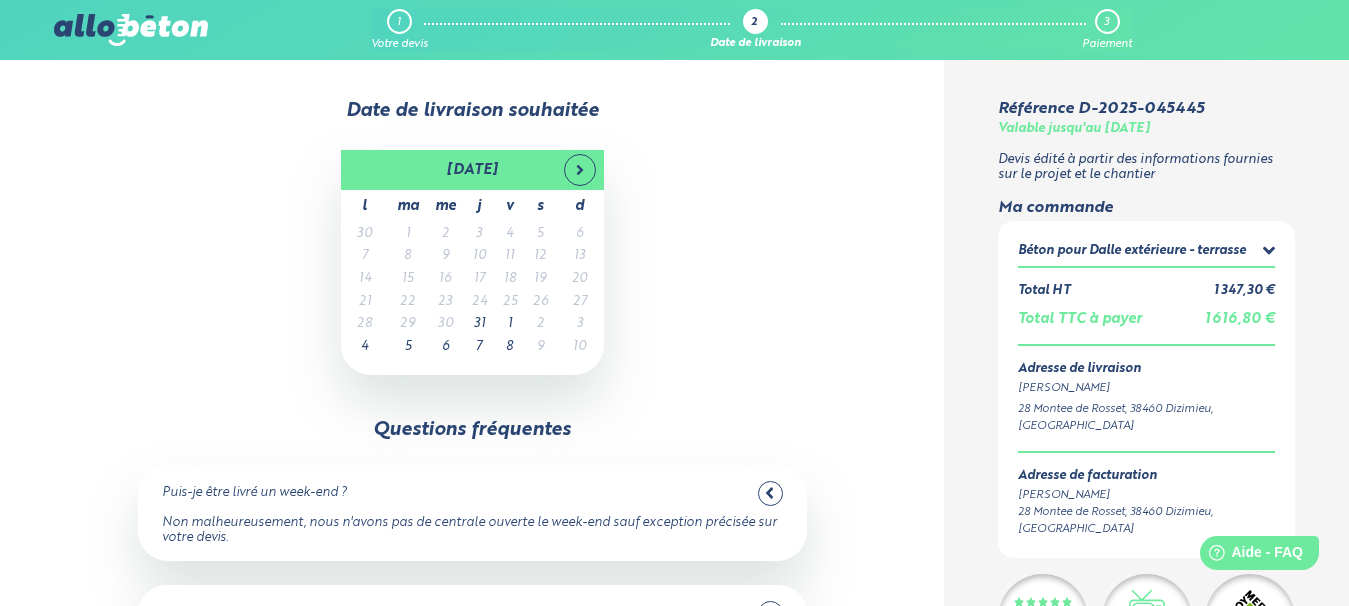 click at bounding box center [770, 493] 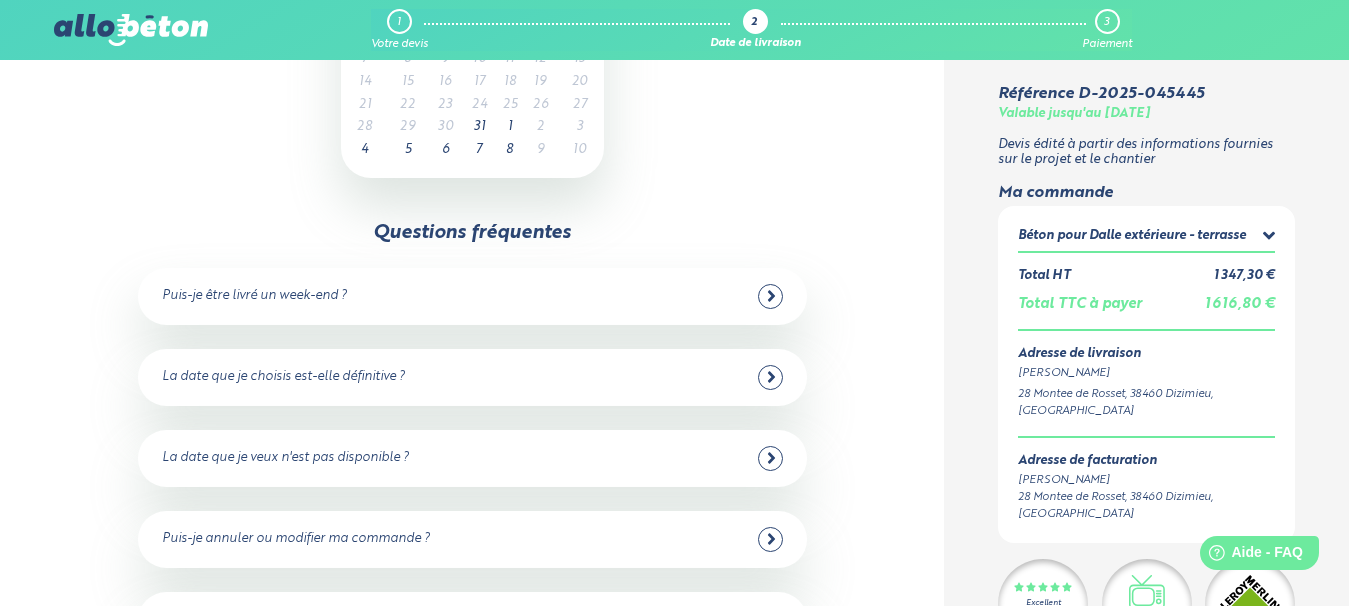 scroll, scrollTop: 200, scrollLeft: 0, axis: vertical 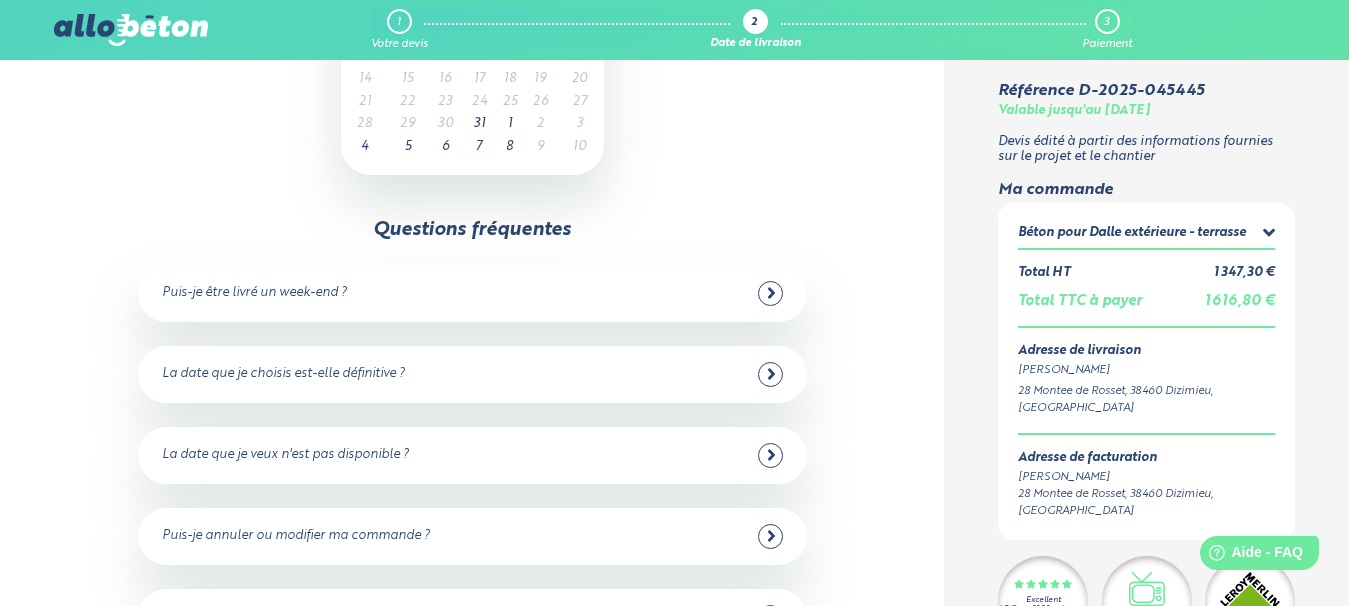 click at bounding box center (770, 374) 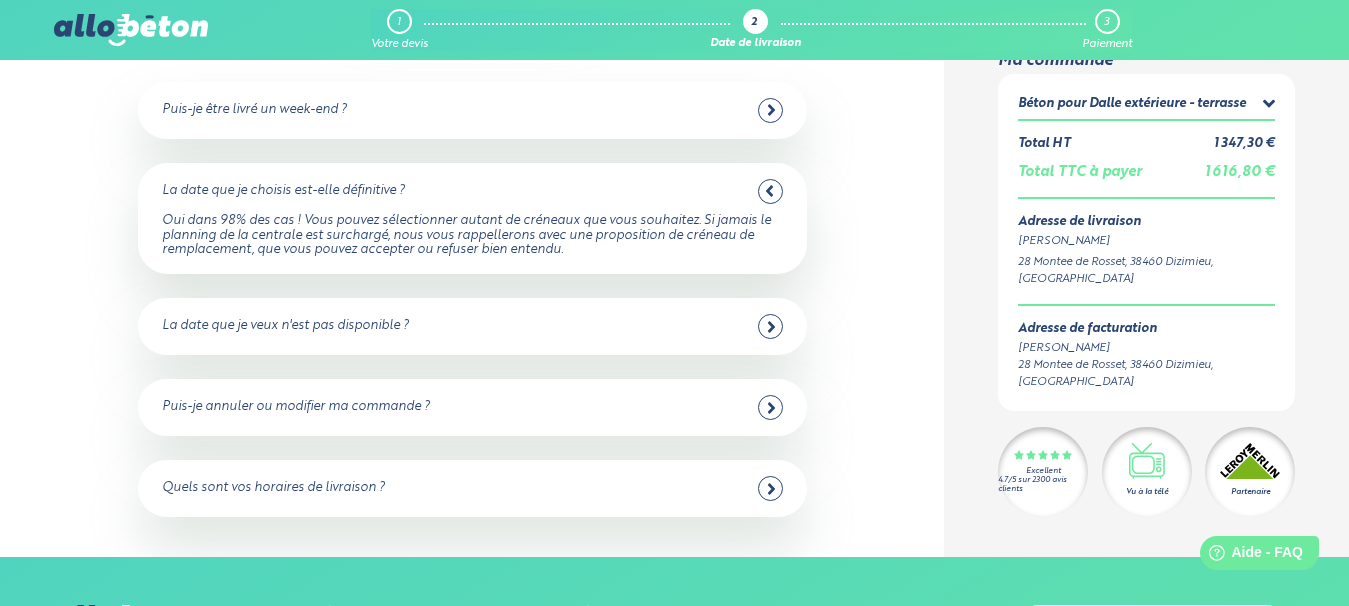 scroll, scrollTop: 400, scrollLeft: 0, axis: vertical 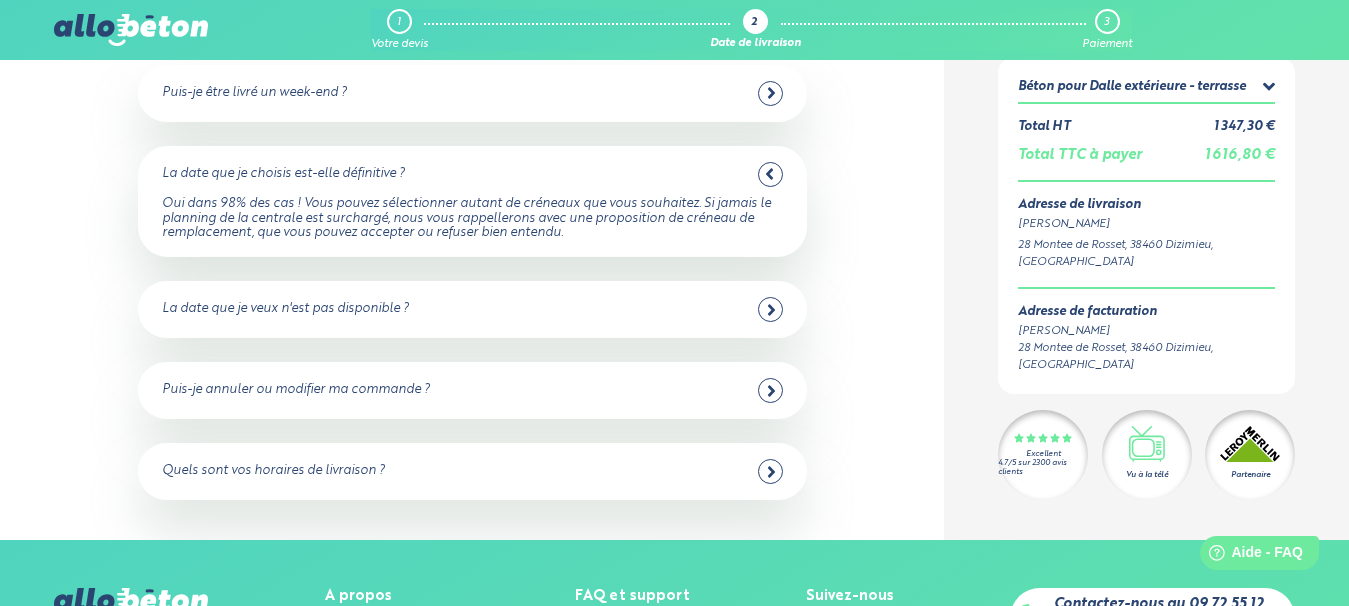 click at bounding box center [770, 309] 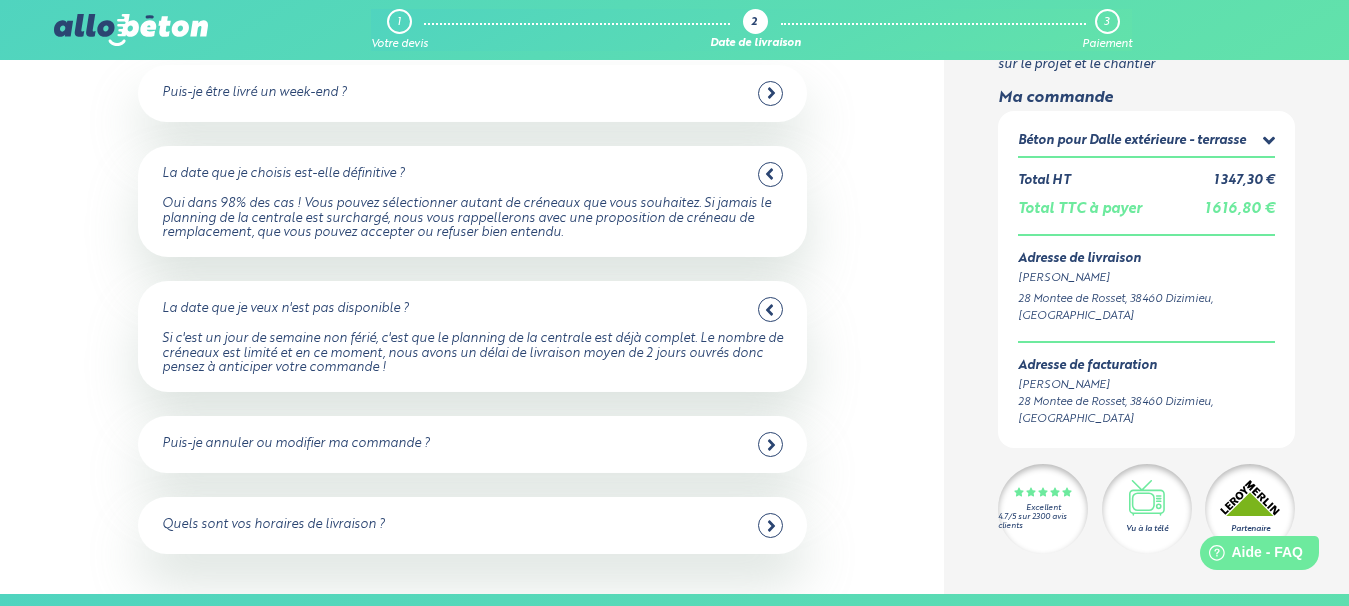 click at bounding box center (770, 309) 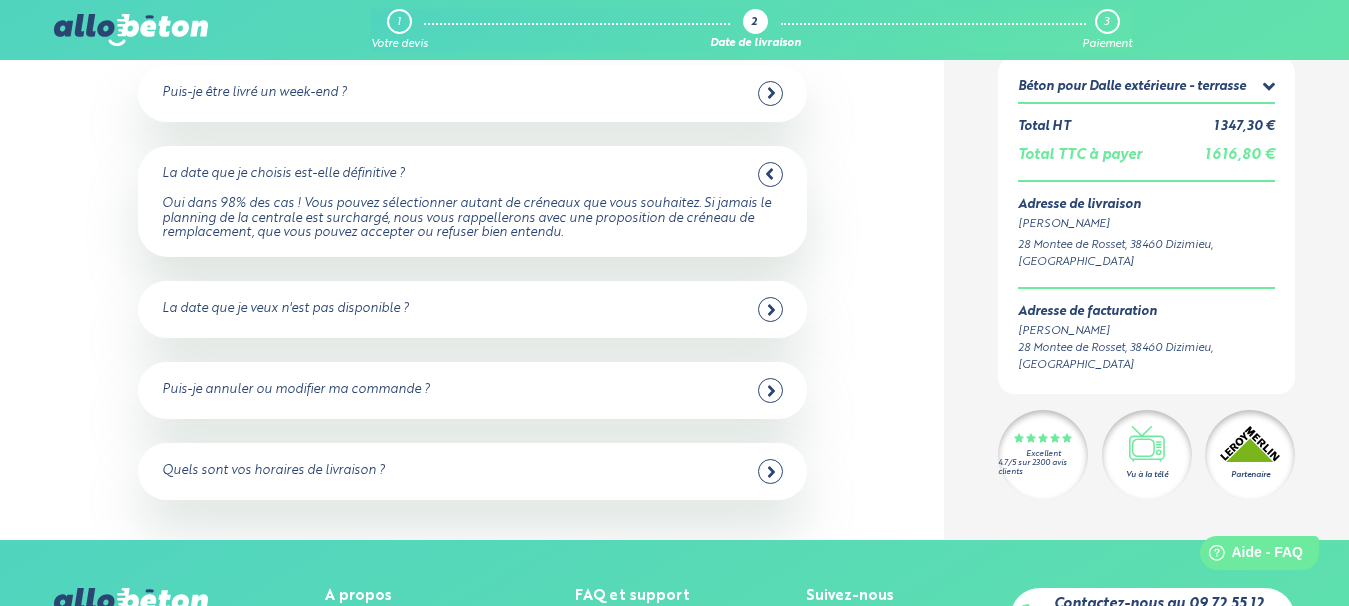 click 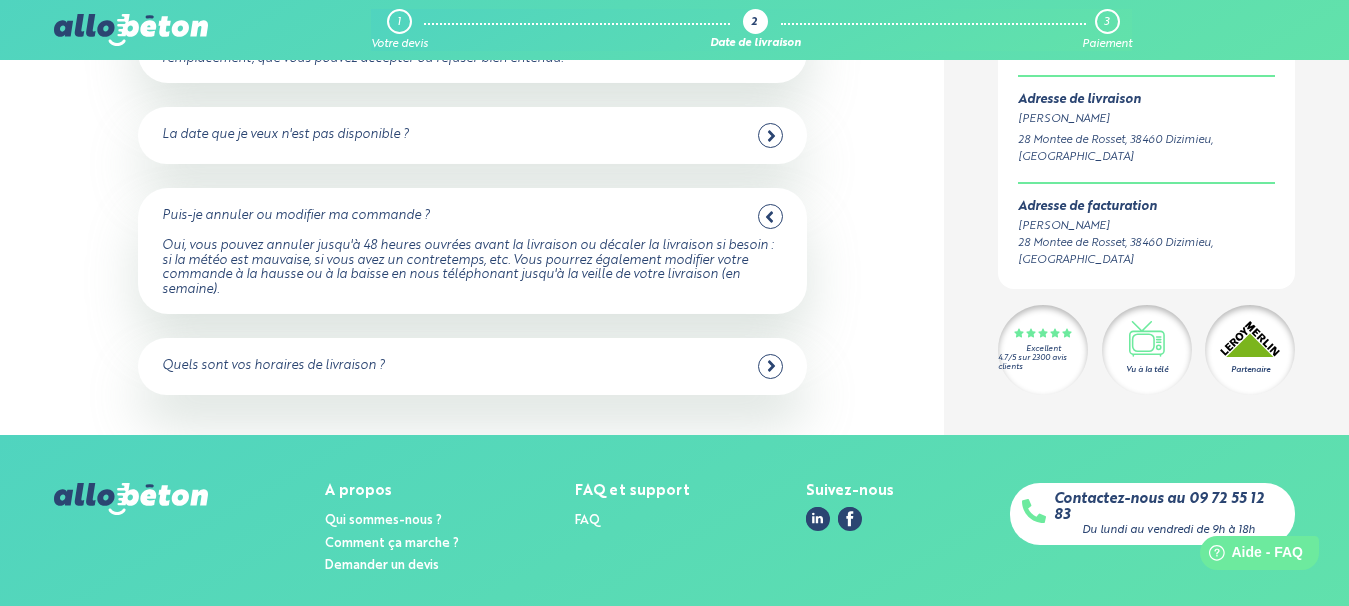 scroll, scrollTop: 600, scrollLeft: 0, axis: vertical 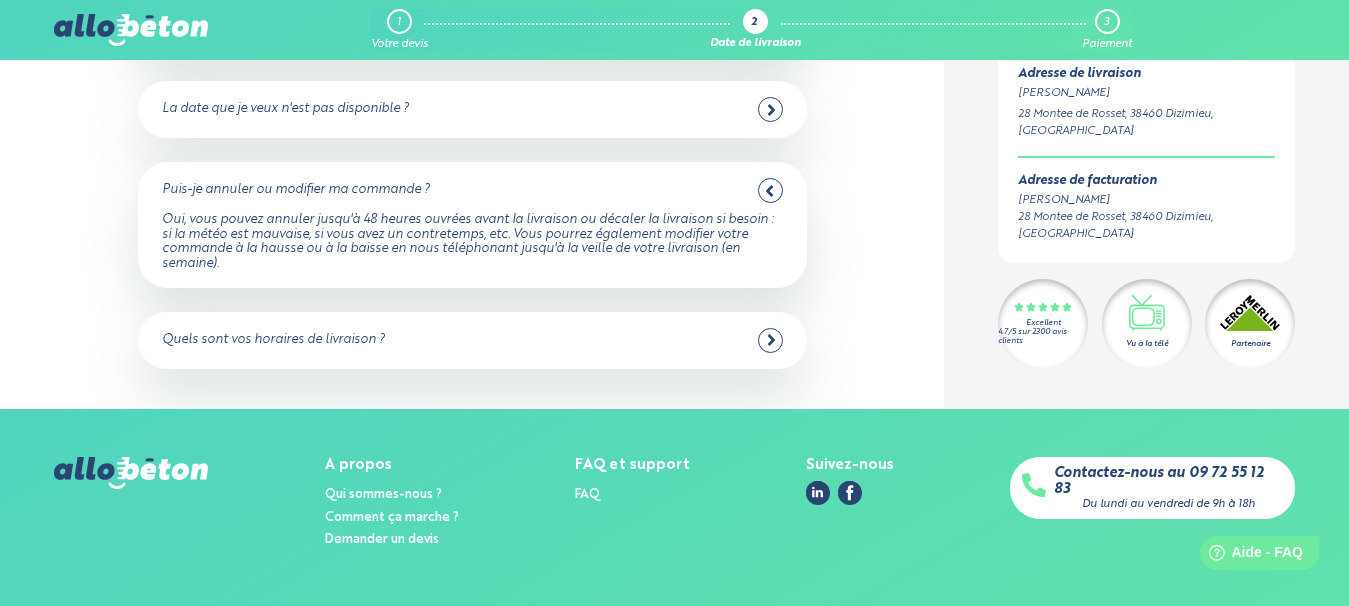 click at bounding box center [770, 340] 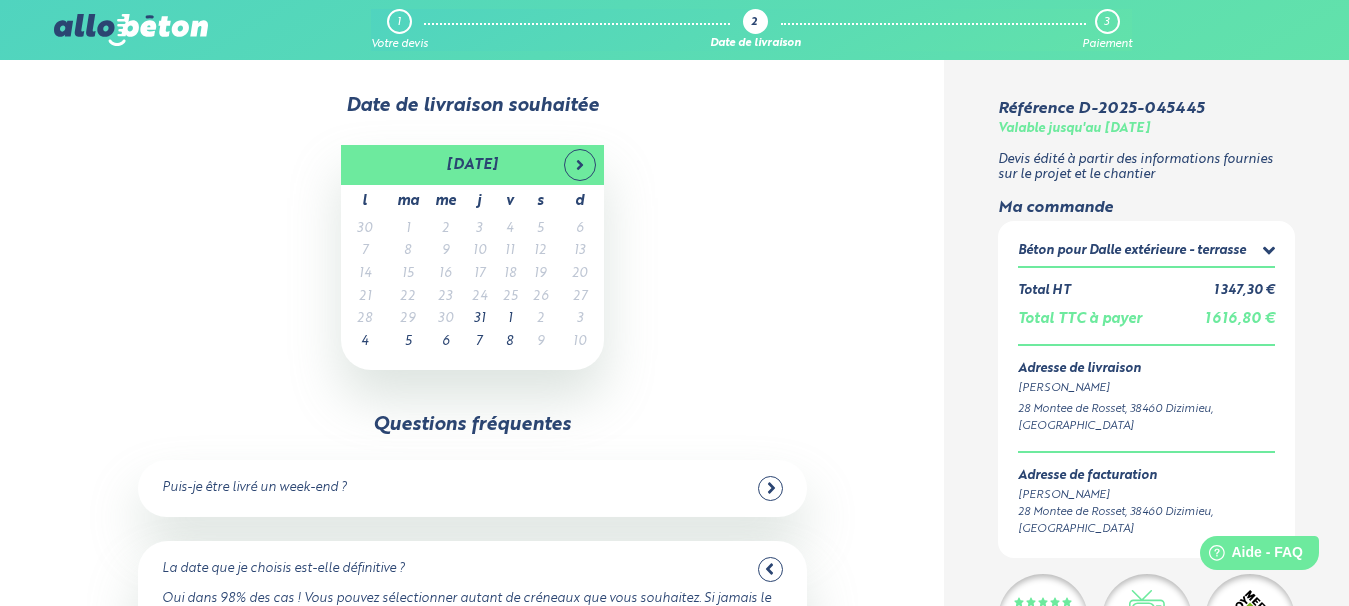 scroll, scrollTop: 0, scrollLeft: 0, axis: both 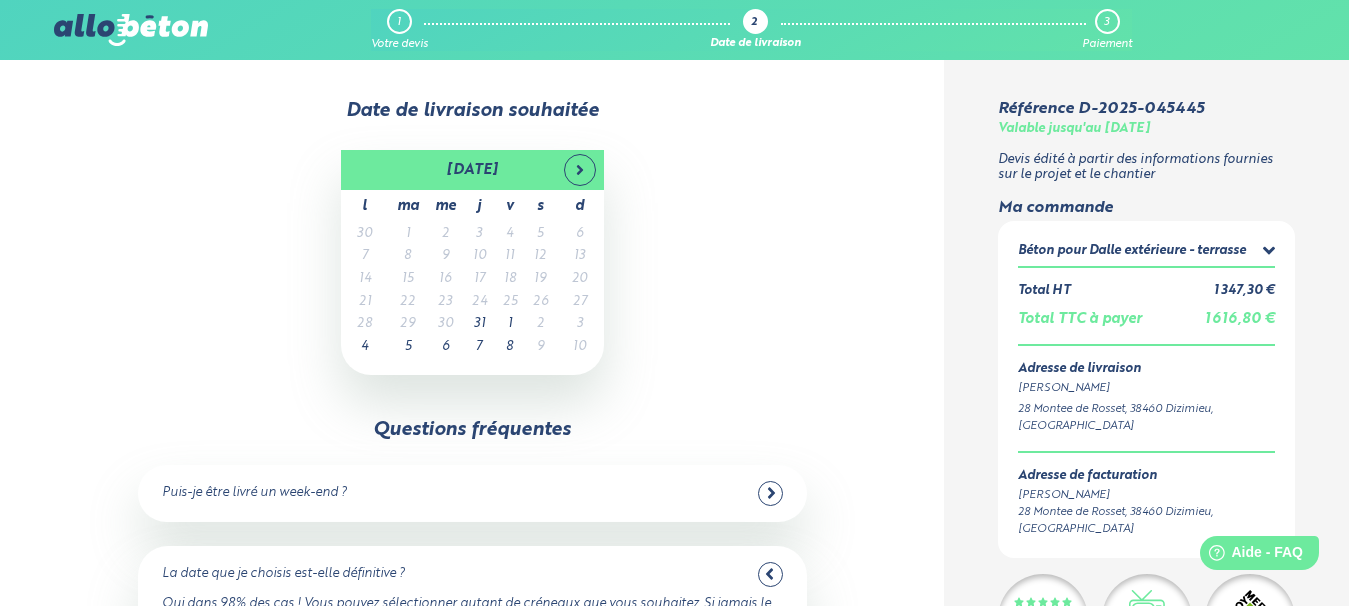 click on "1" at bounding box center (399, 21) 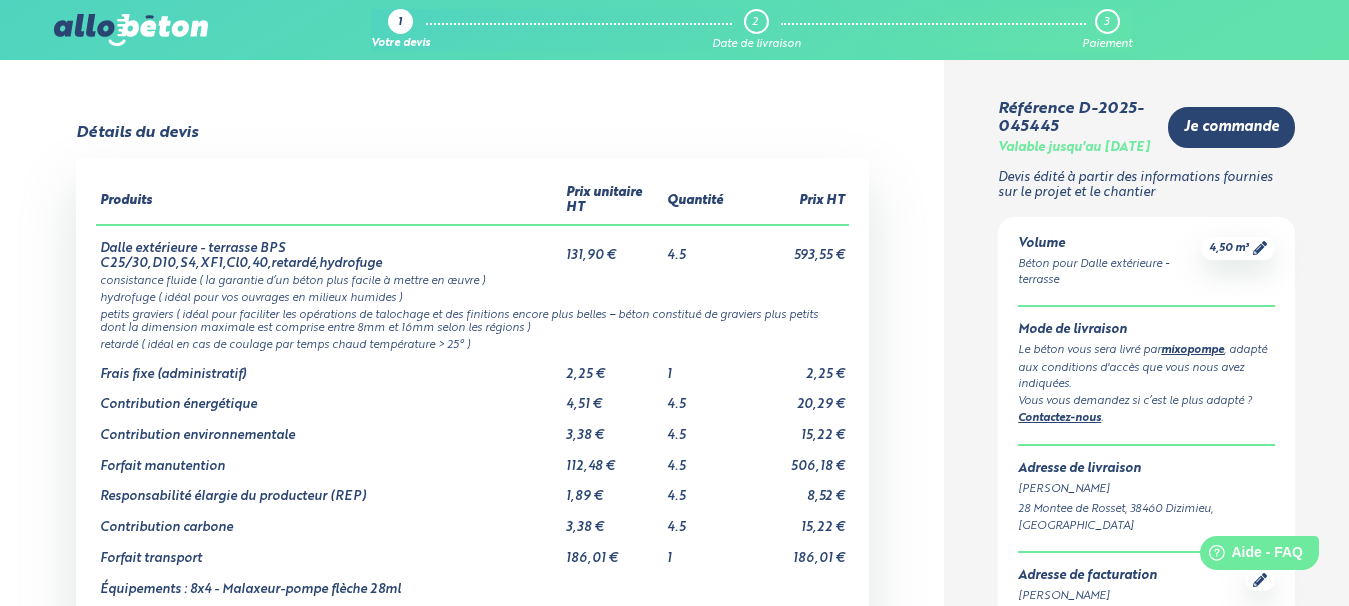 scroll, scrollTop: 0, scrollLeft: 0, axis: both 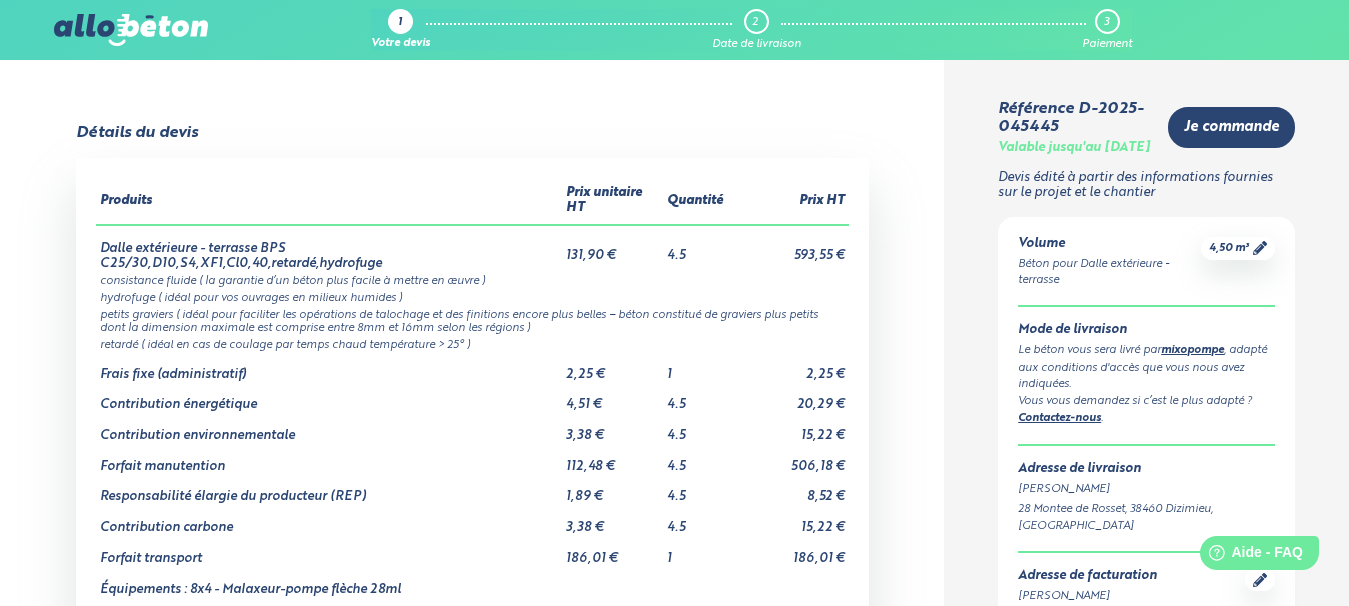 click 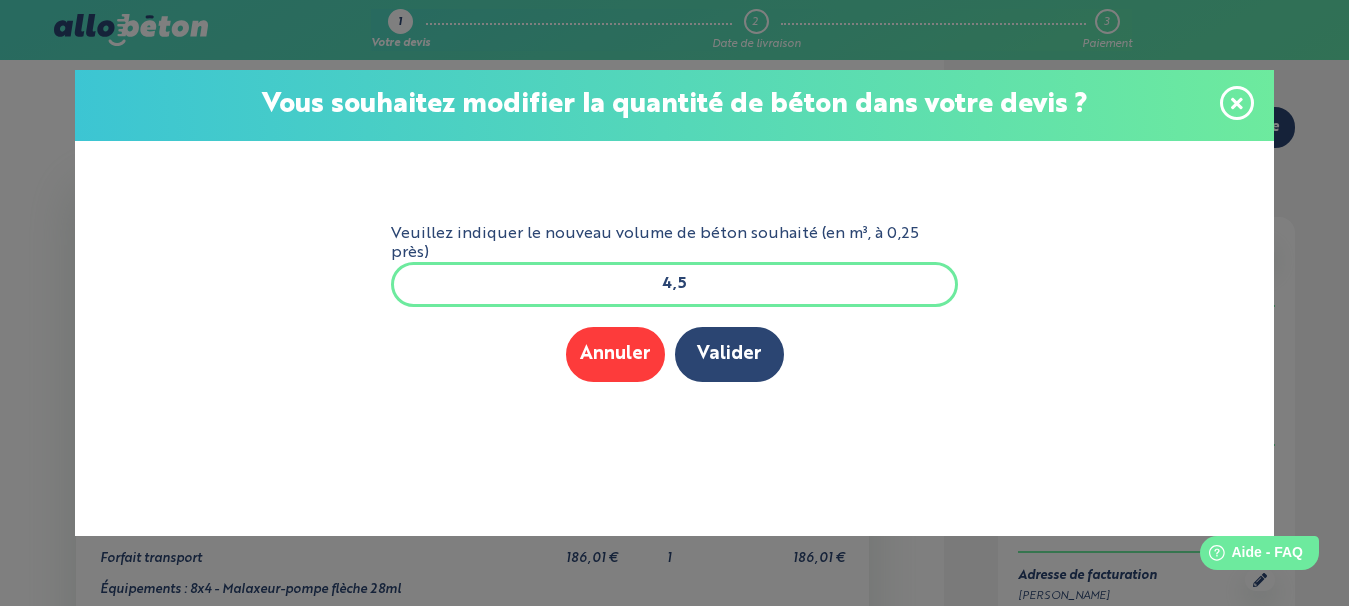 click on "4,5" at bounding box center [675, 284] 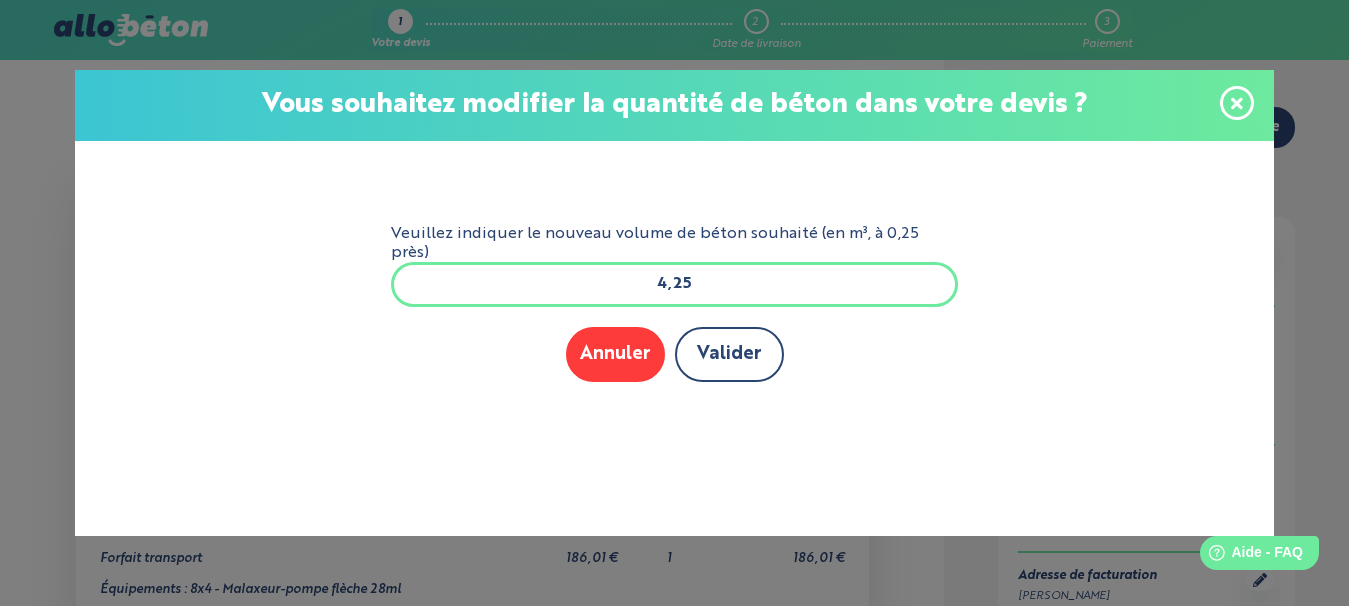type on "4,25" 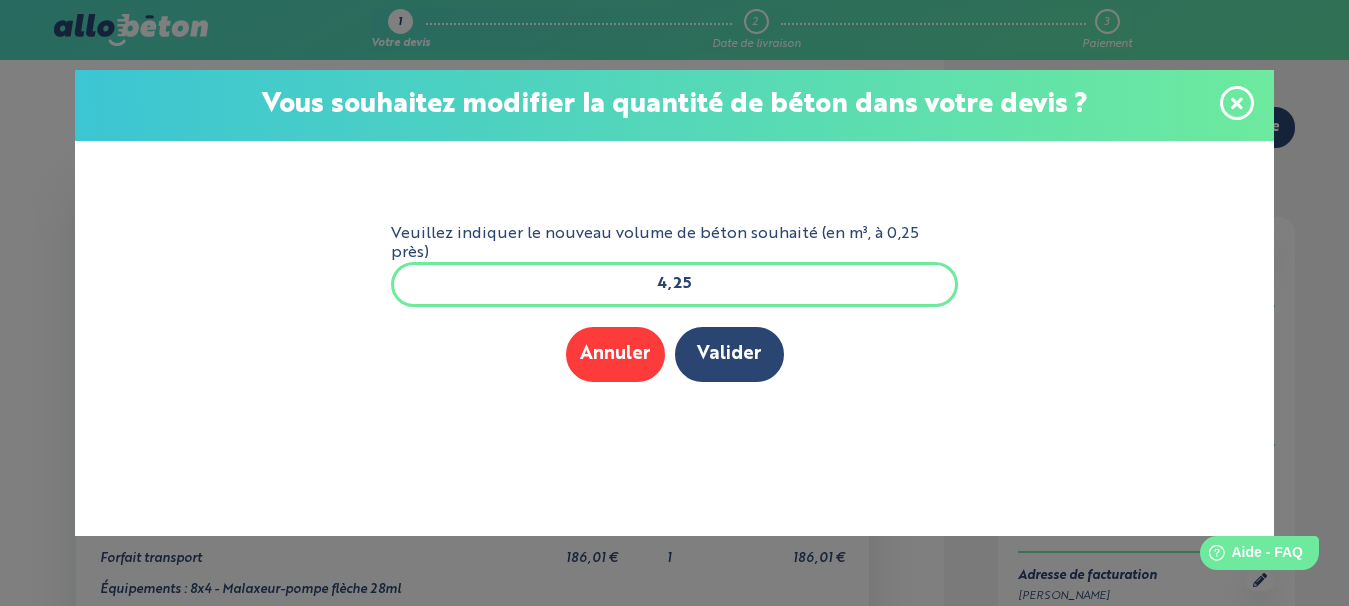 drag, startPoint x: 725, startPoint y: 347, endPoint x: 766, endPoint y: 342, distance: 41.303753 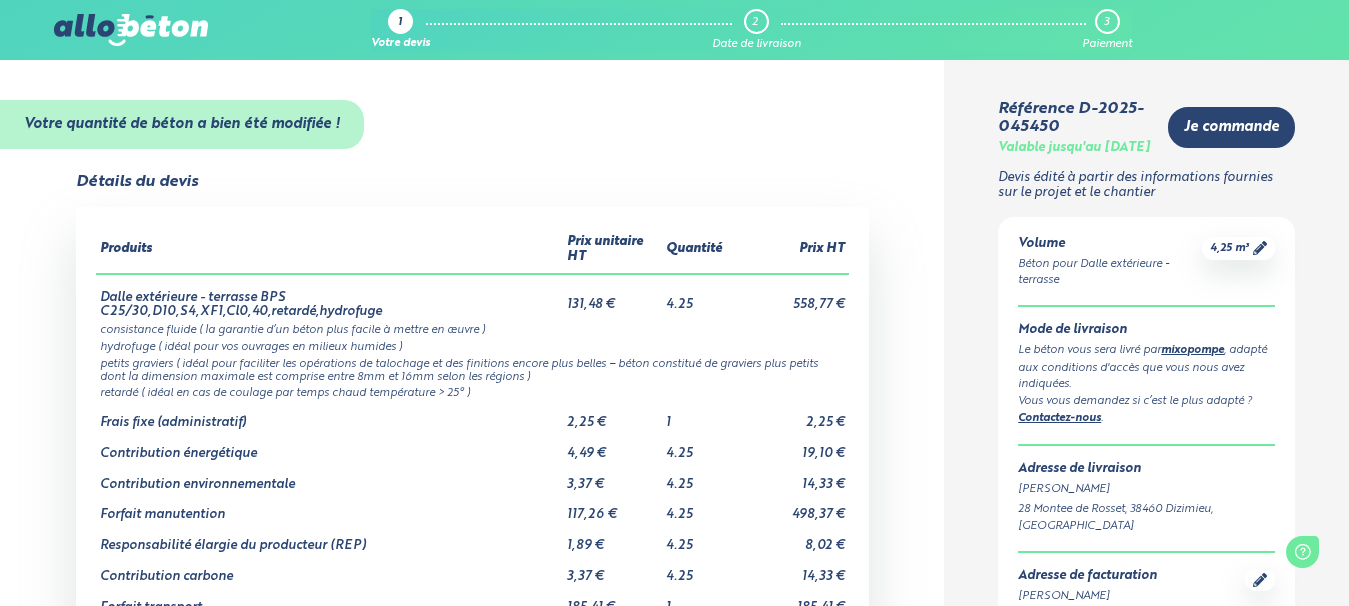 scroll, scrollTop: 0, scrollLeft: 0, axis: both 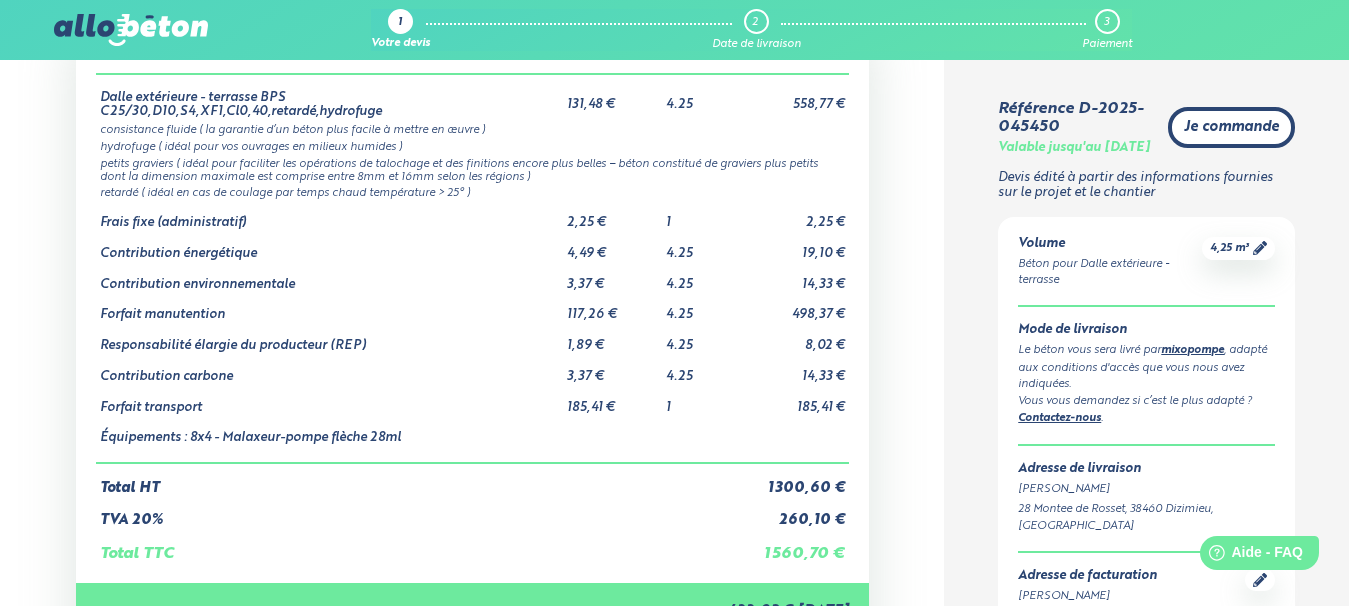 drag, startPoint x: 1223, startPoint y: 135, endPoint x: 1192, endPoint y: 141, distance: 31.575306 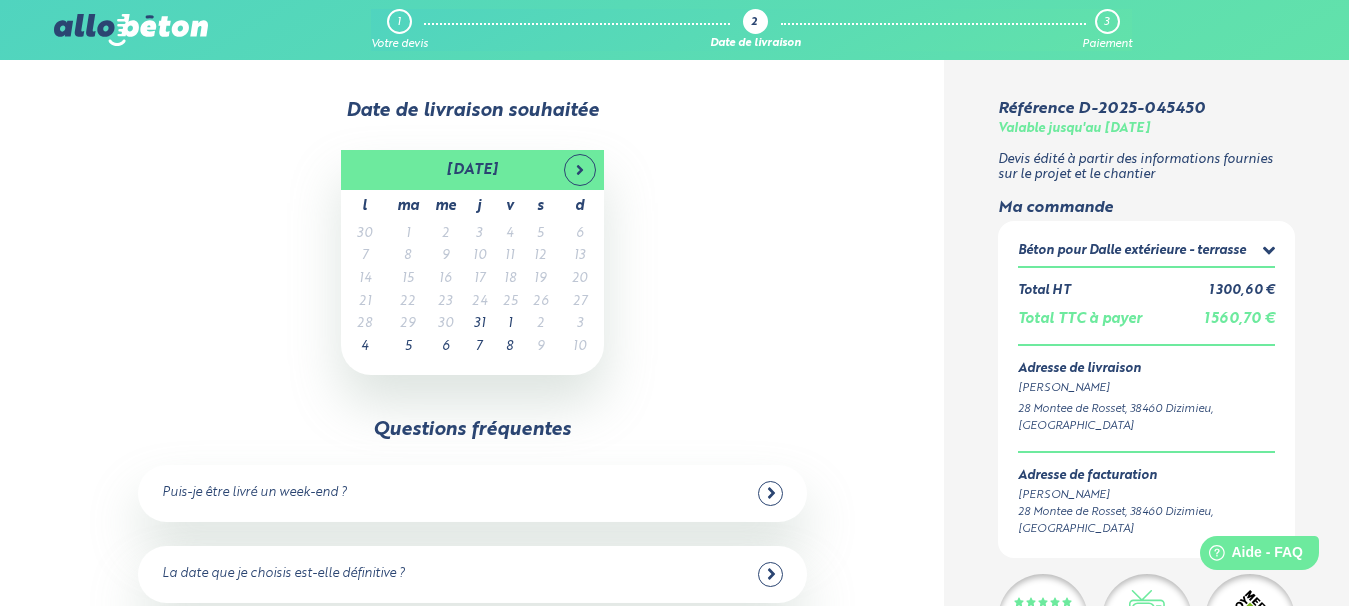 scroll, scrollTop: 0, scrollLeft: 0, axis: both 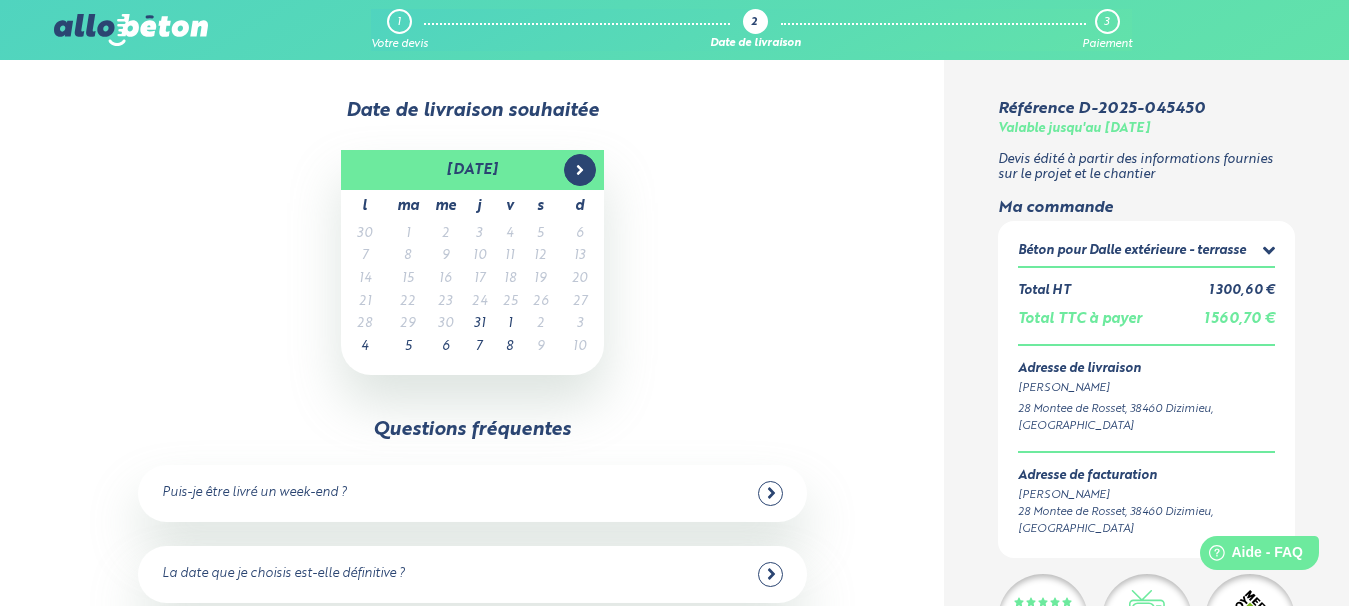 click 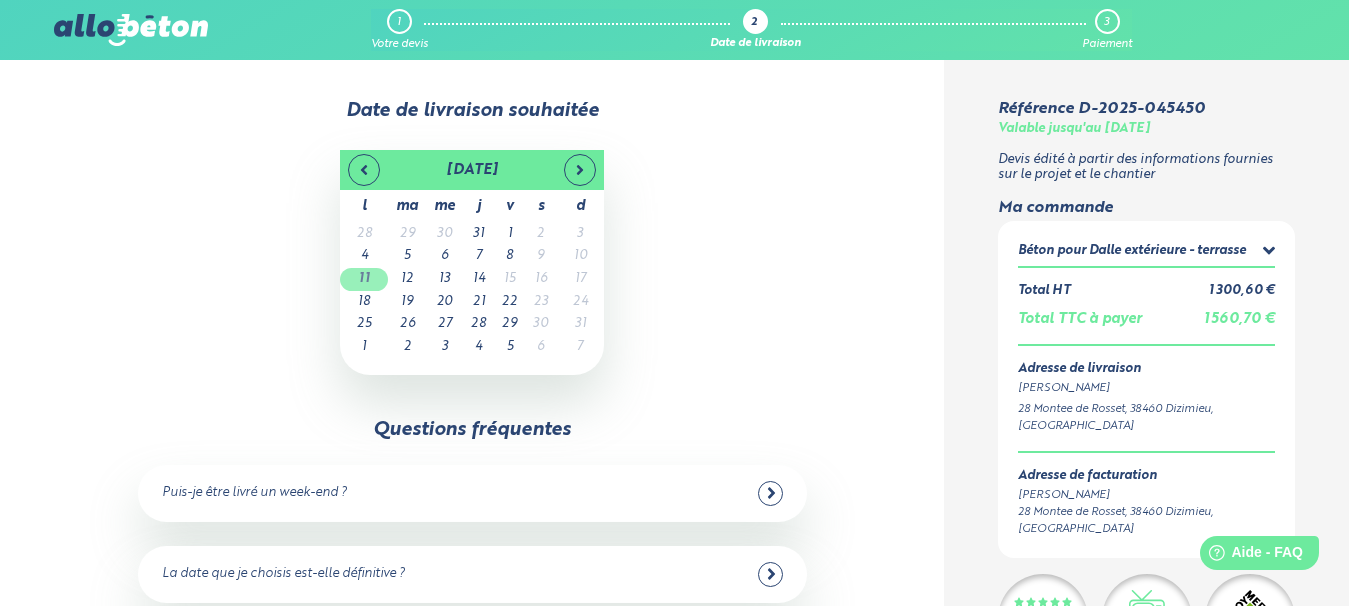 click on "11" at bounding box center (364, 279) 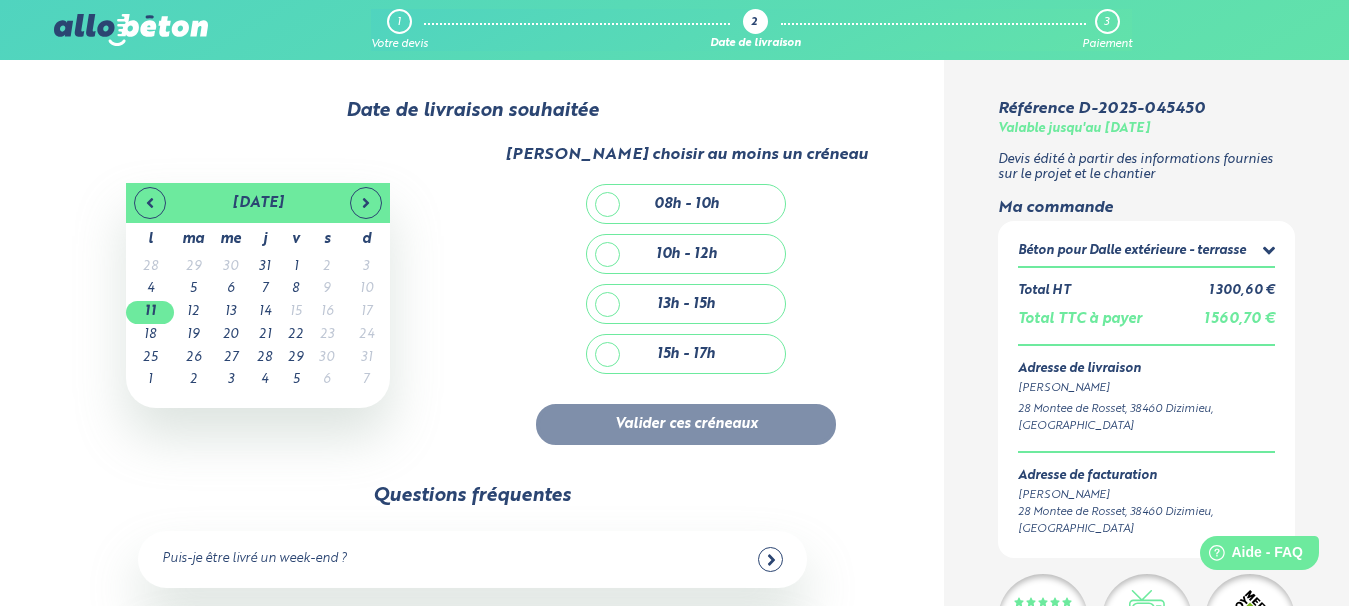 click on "08h - 10h" at bounding box center [686, 204] 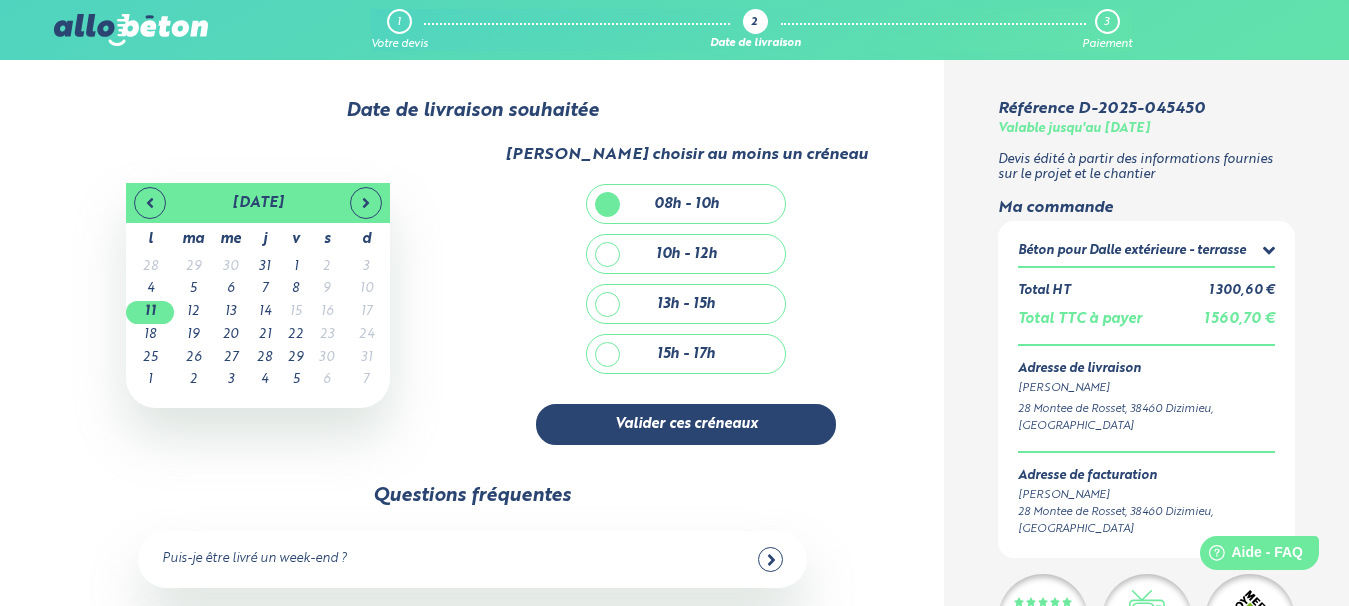 drag, startPoint x: 606, startPoint y: 251, endPoint x: 616, endPoint y: 261, distance: 14.142136 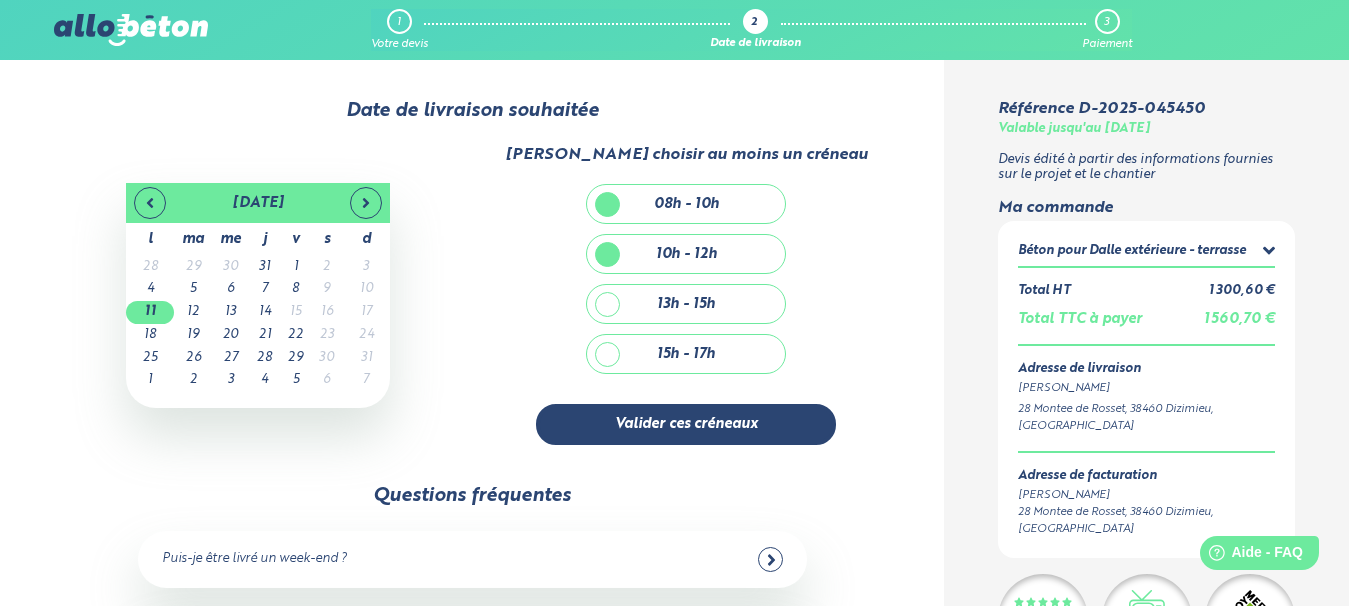drag, startPoint x: 680, startPoint y: 429, endPoint x: 900, endPoint y: 369, distance: 228.03508 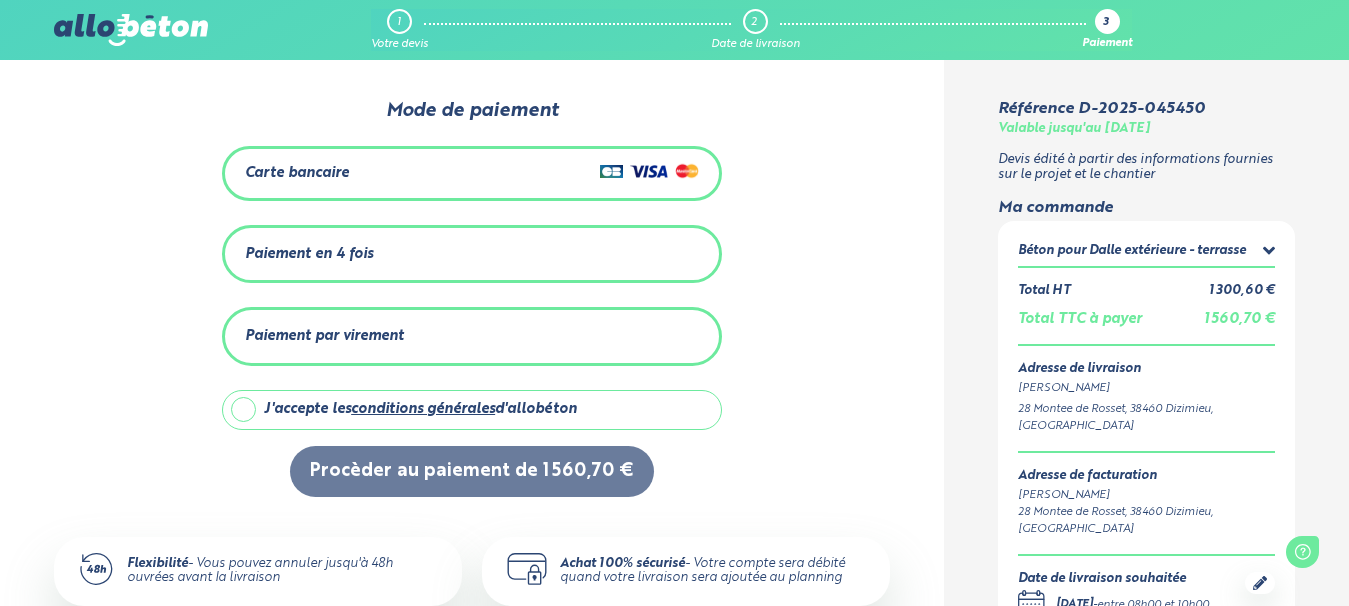 scroll, scrollTop: 0, scrollLeft: 0, axis: both 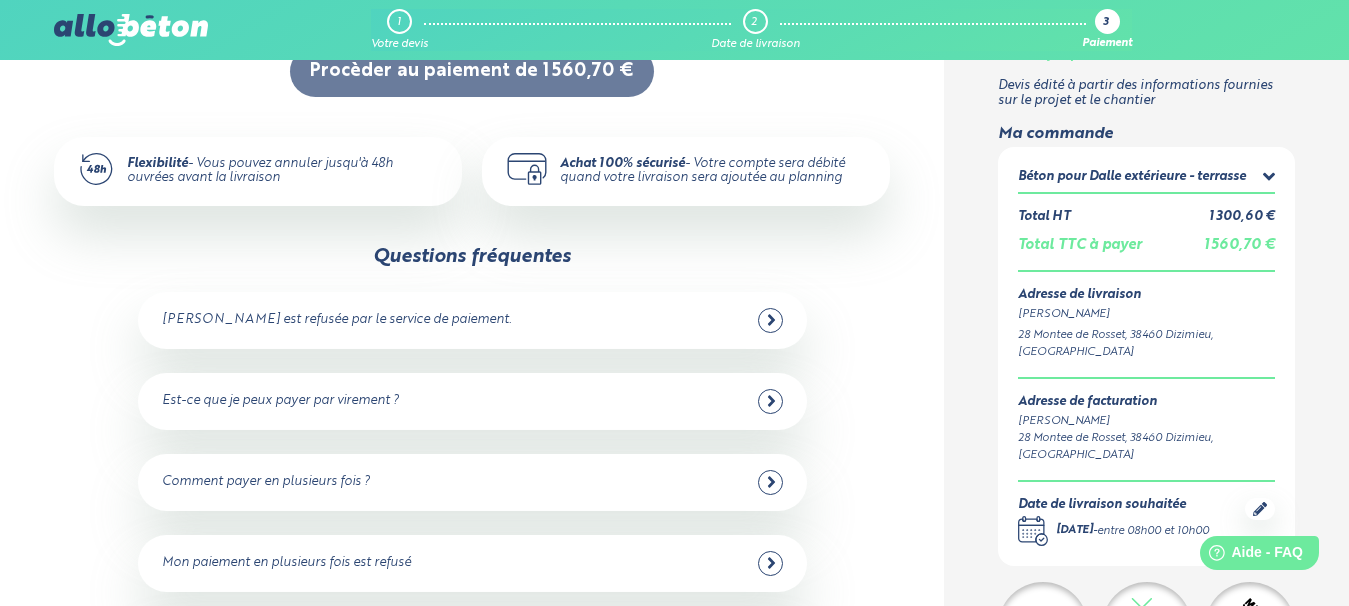 click 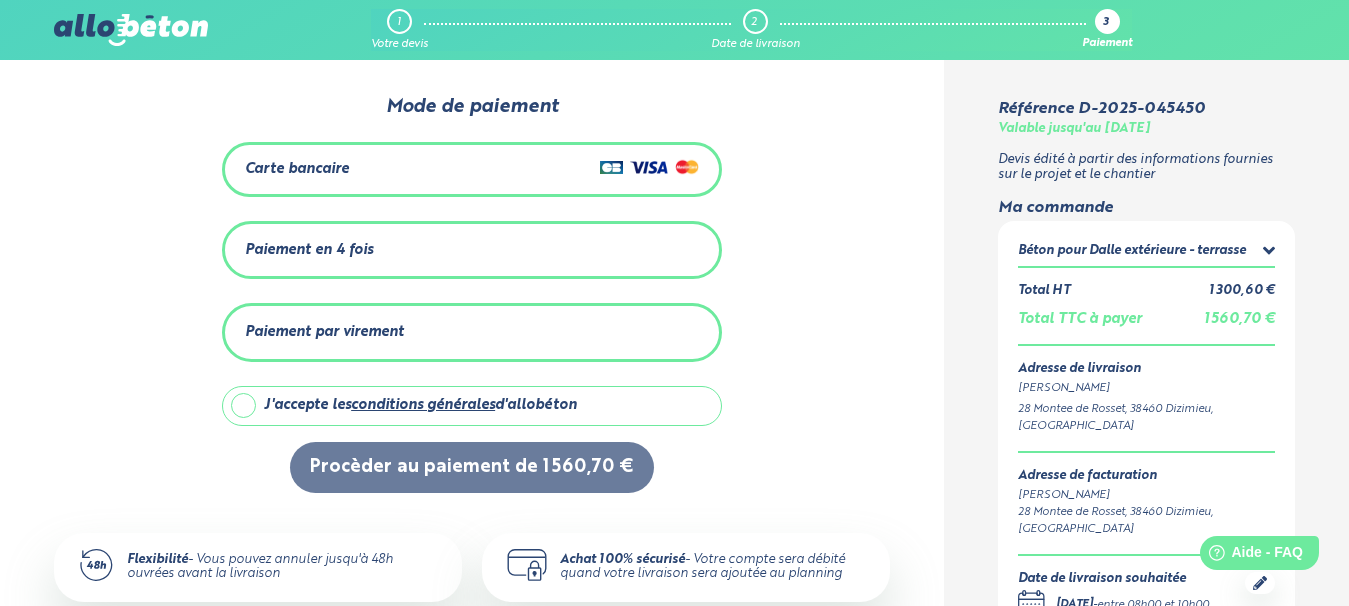 scroll, scrollTop: 0, scrollLeft: 0, axis: both 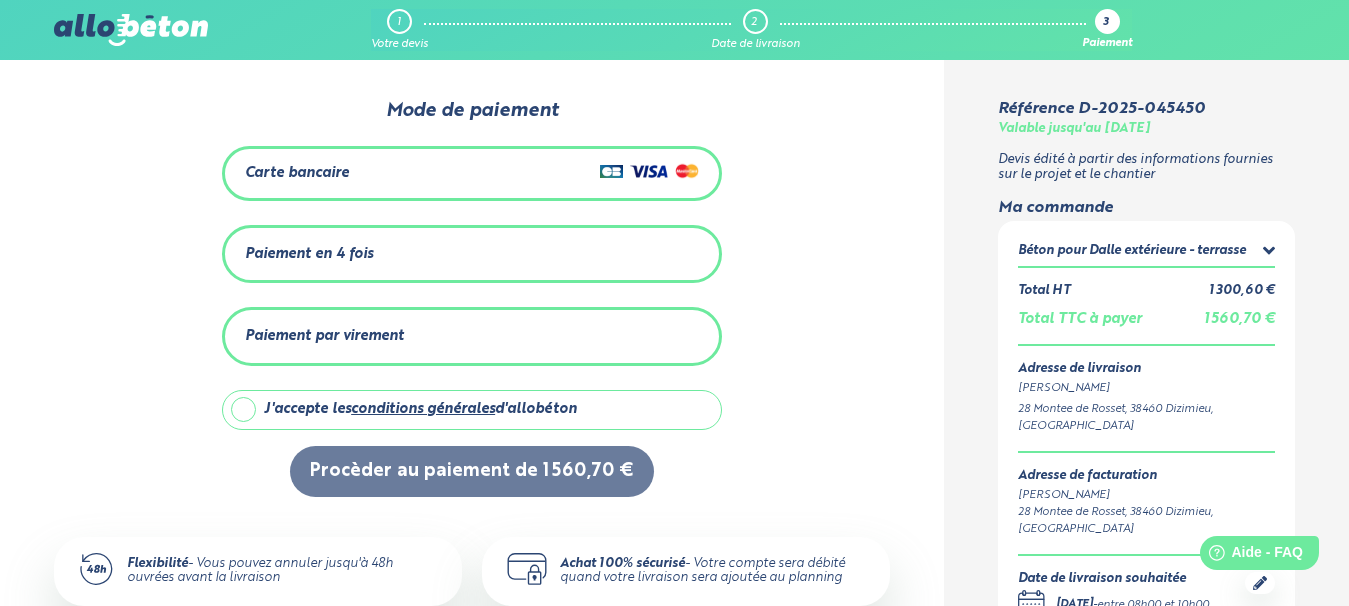 click on "Carte bancaire" at bounding box center (472, 173) 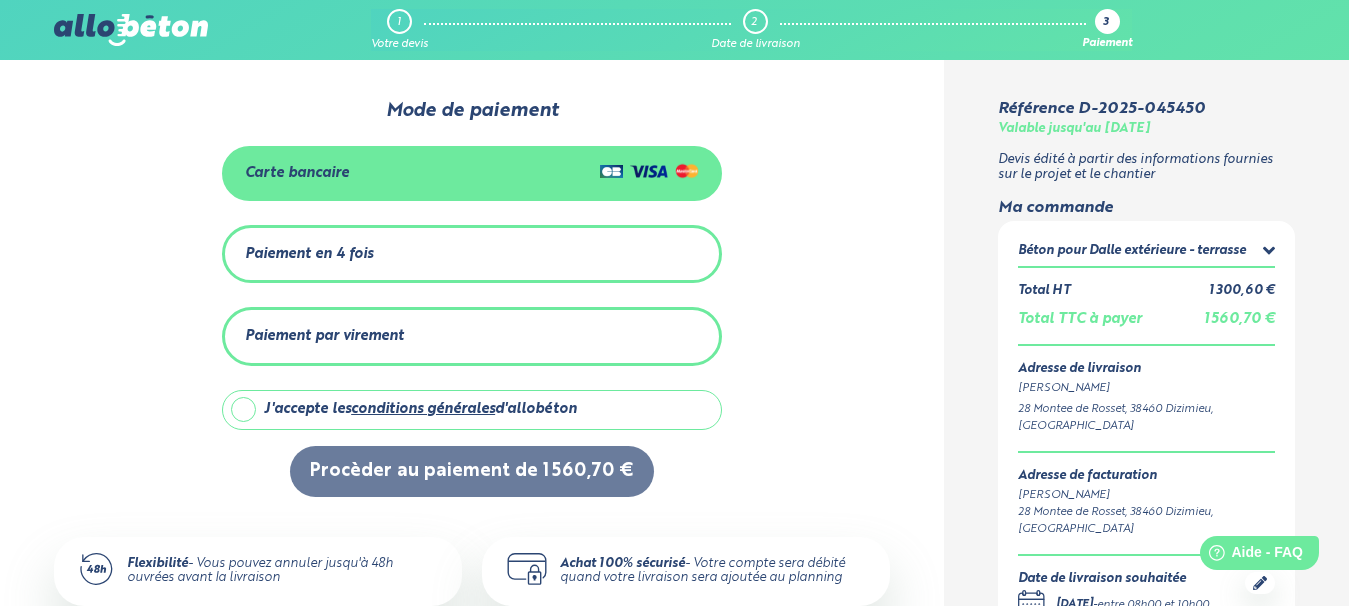 click on "J'accepte les  conditions générales  d'allobéton" at bounding box center [472, 410] 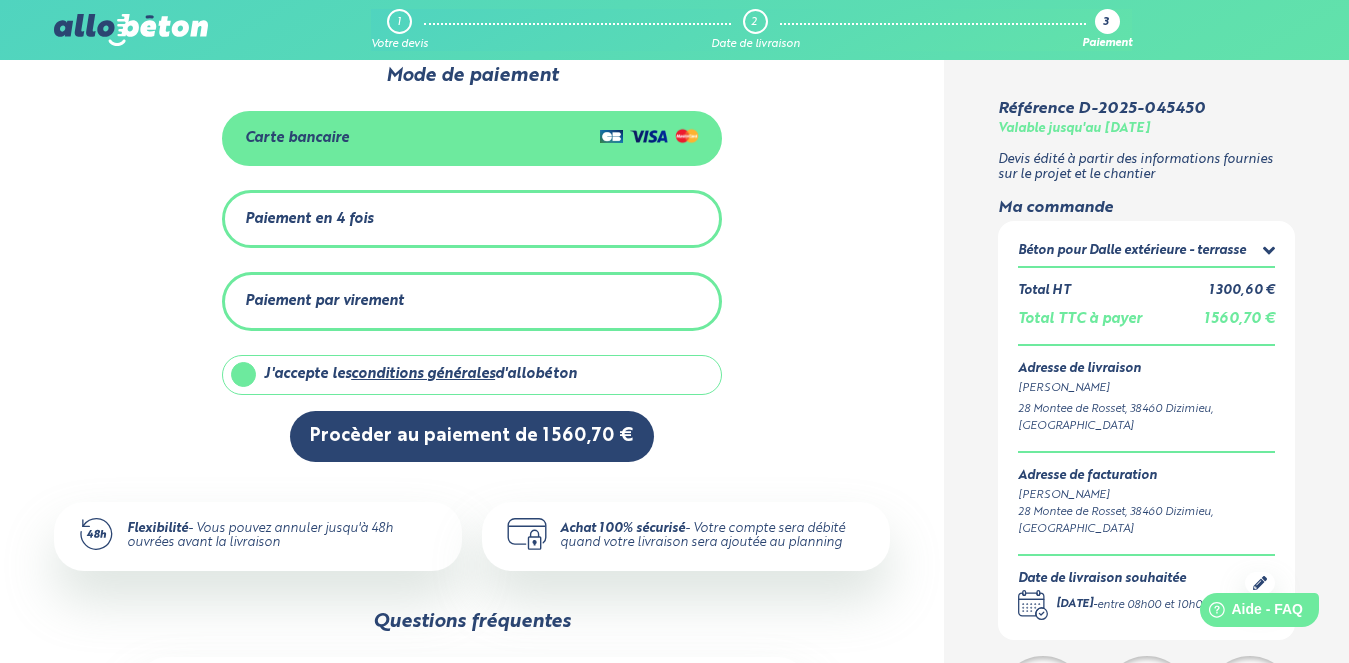 scroll, scrollTop: 0, scrollLeft: 0, axis: both 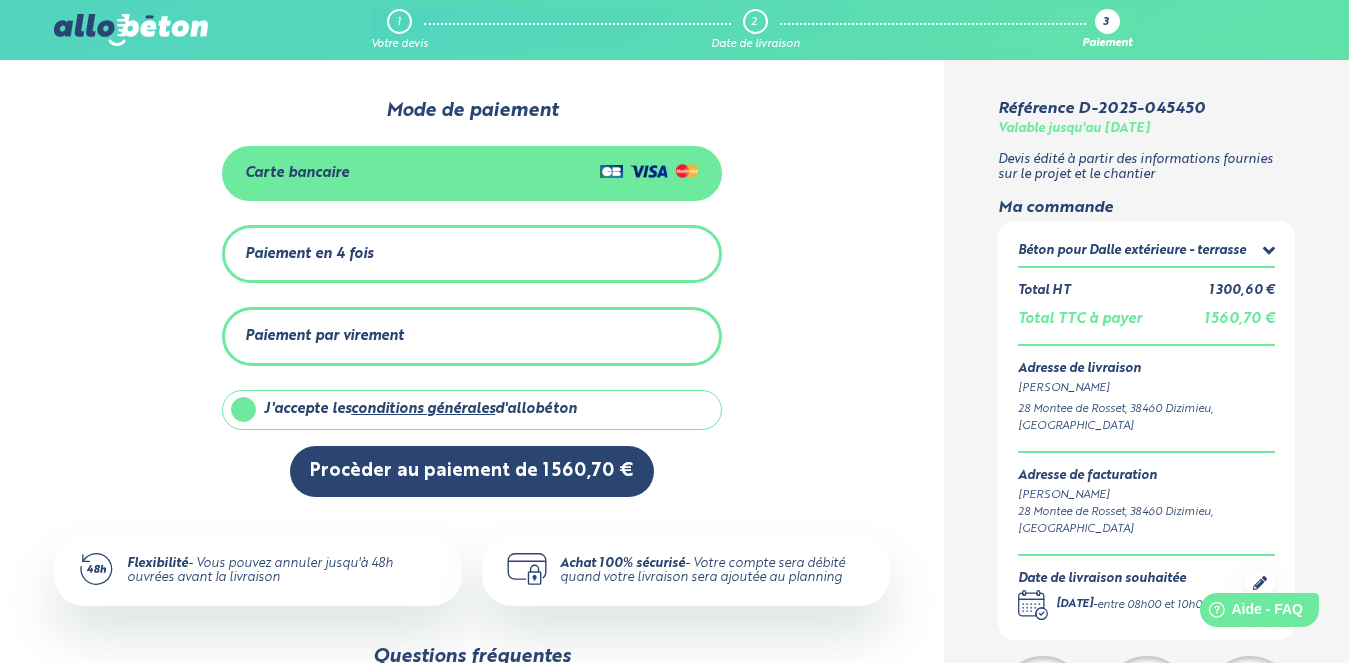 click on "Référence D-2025-045450" at bounding box center (1101, 109) 